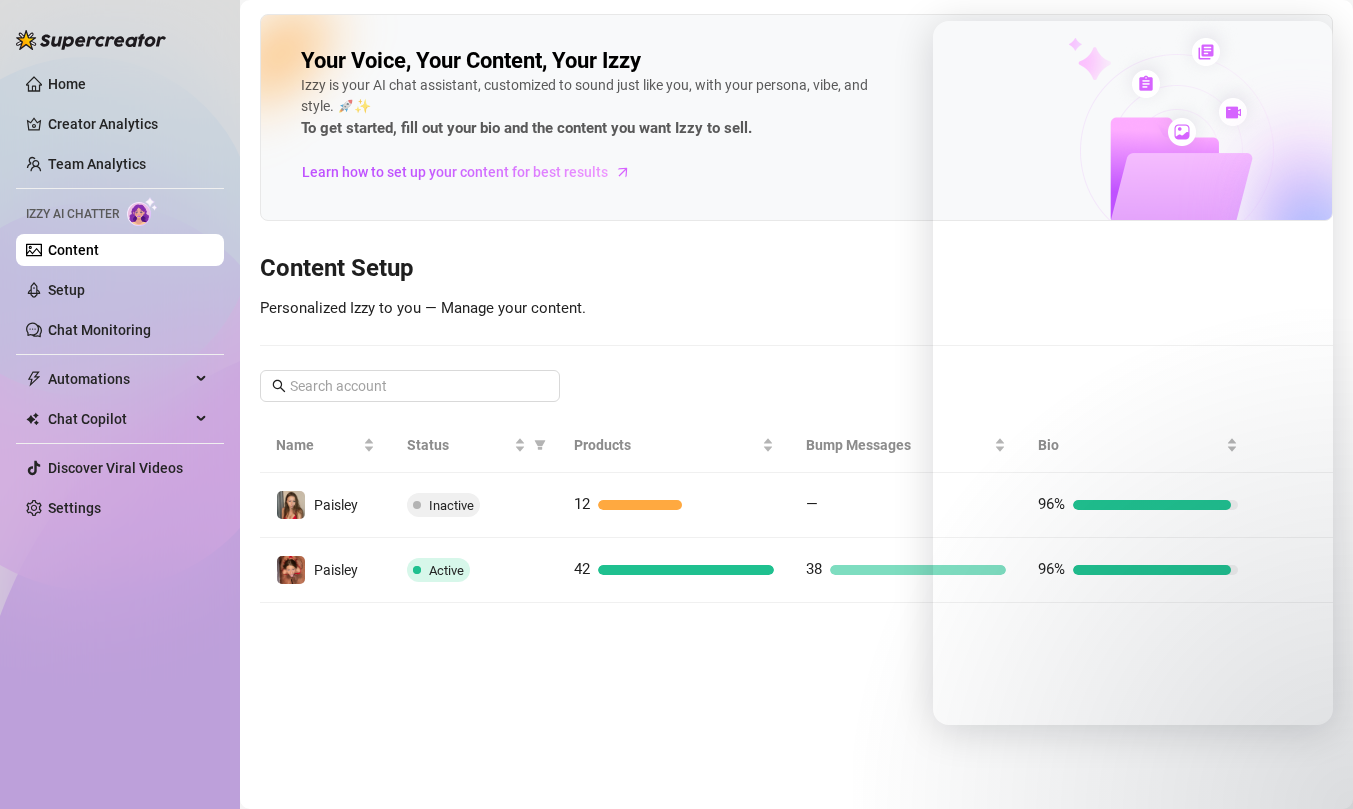 scroll, scrollTop: 0, scrollLeft: 0, axis: both 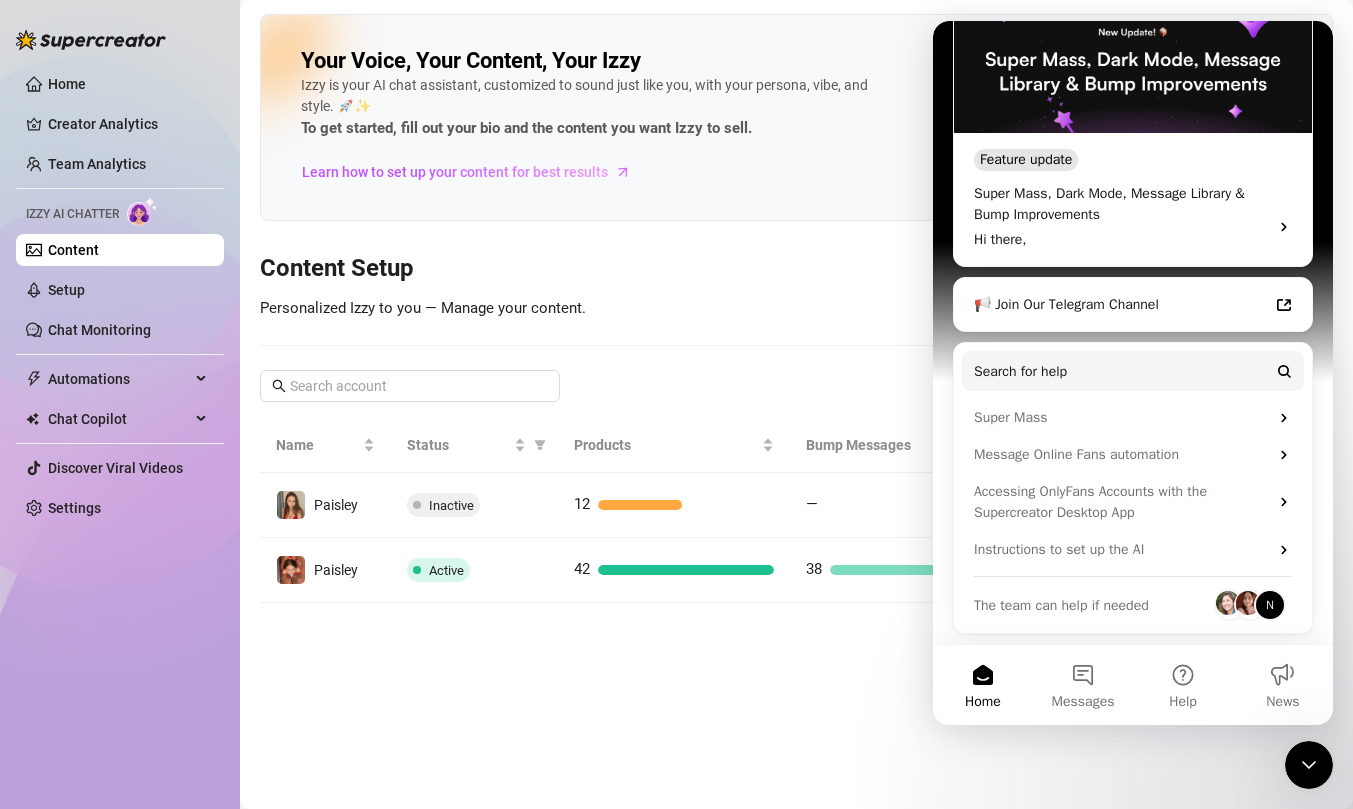 click at bounding box center (1309, 765) 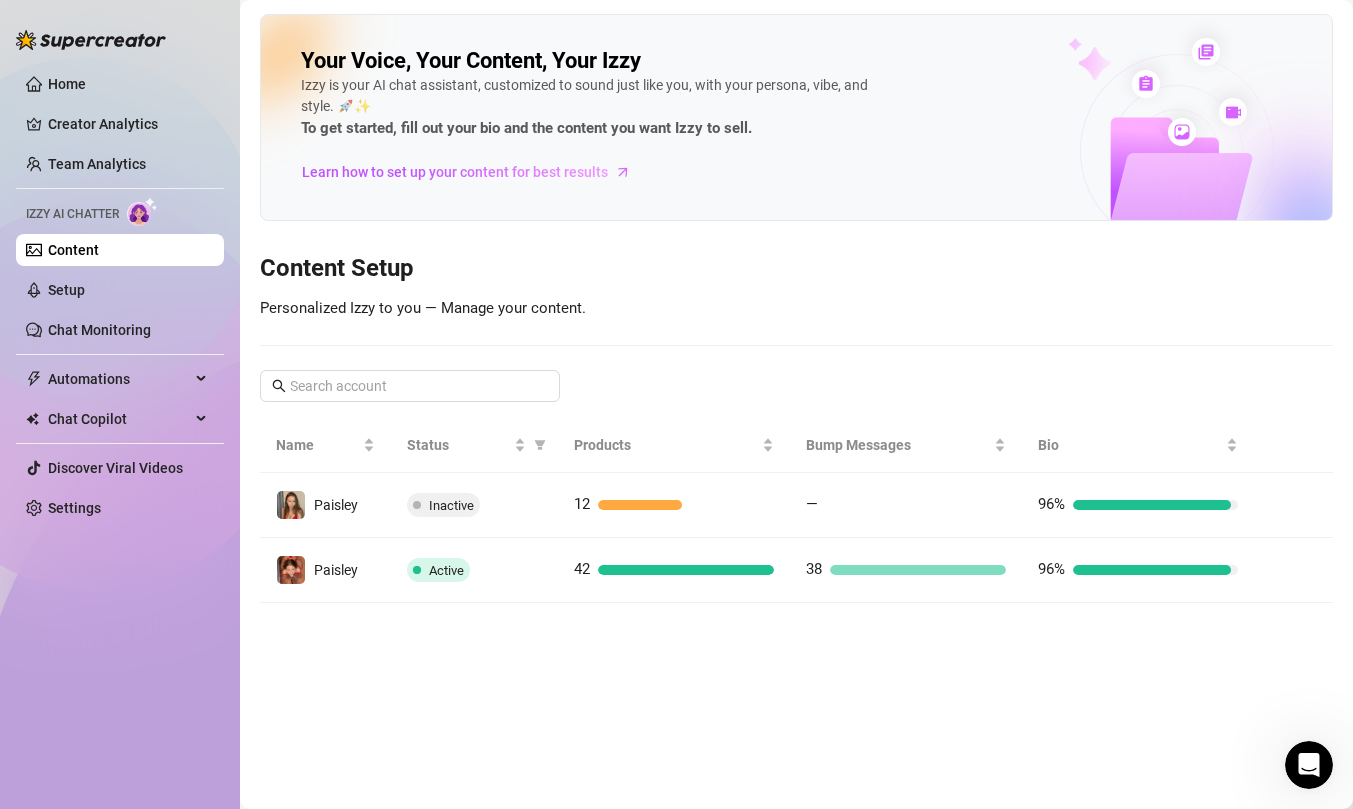 scroll, scrollTop: 0, scrollLeft: 0, axis: both 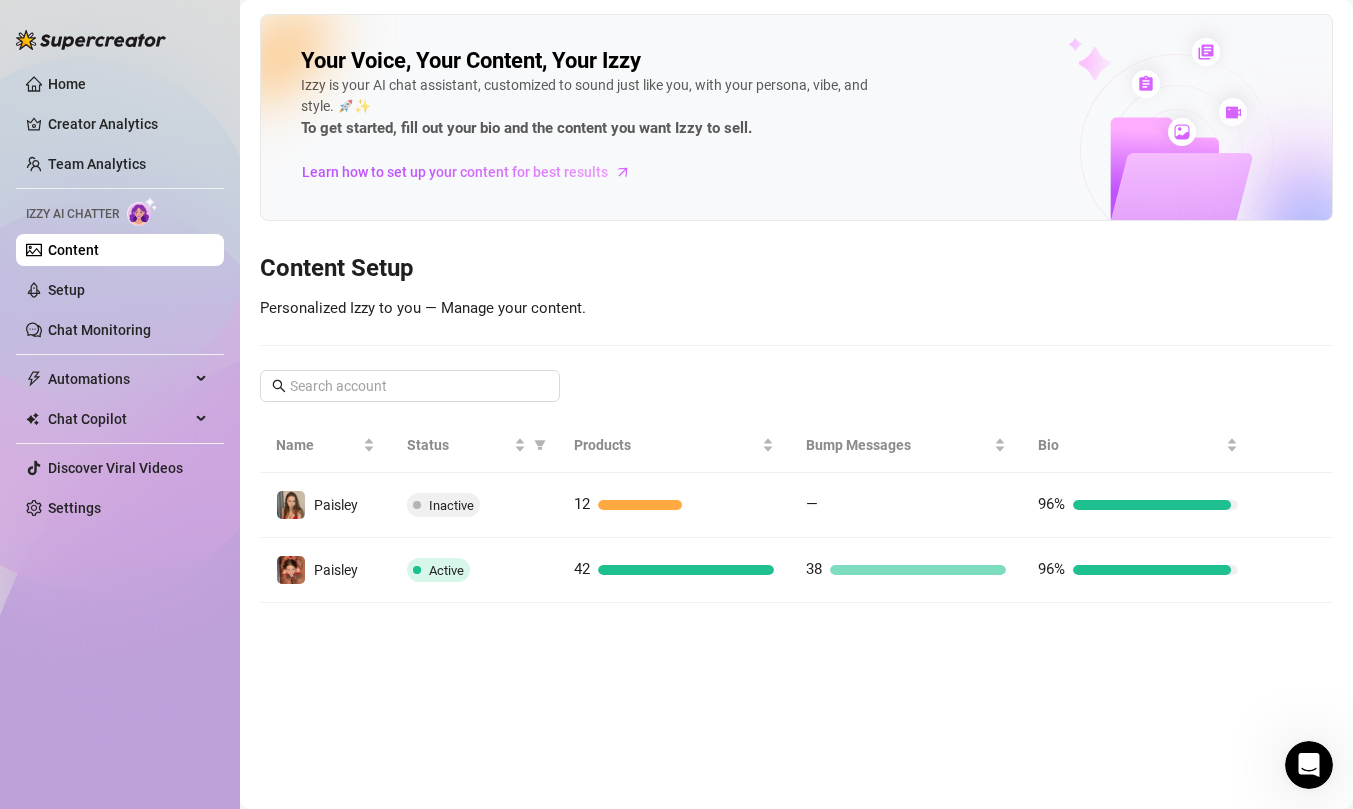 click on "Your Voice, Your Content, Your Izzy Izzy is your AI chat assistant, customized to sound just like you, with your persona, vibe, and style. 🚀✨ To get started, fill out your bio and the content you want Izzy to sell. Learn how to set up your content for best results Content Setup Personalized Izzy to you — Manage your content. Name Status Products Bump Messages Bio Paisley Inactive 12 — 96% Paisley Active 42 38 96%" at bounding box center [796, 404] 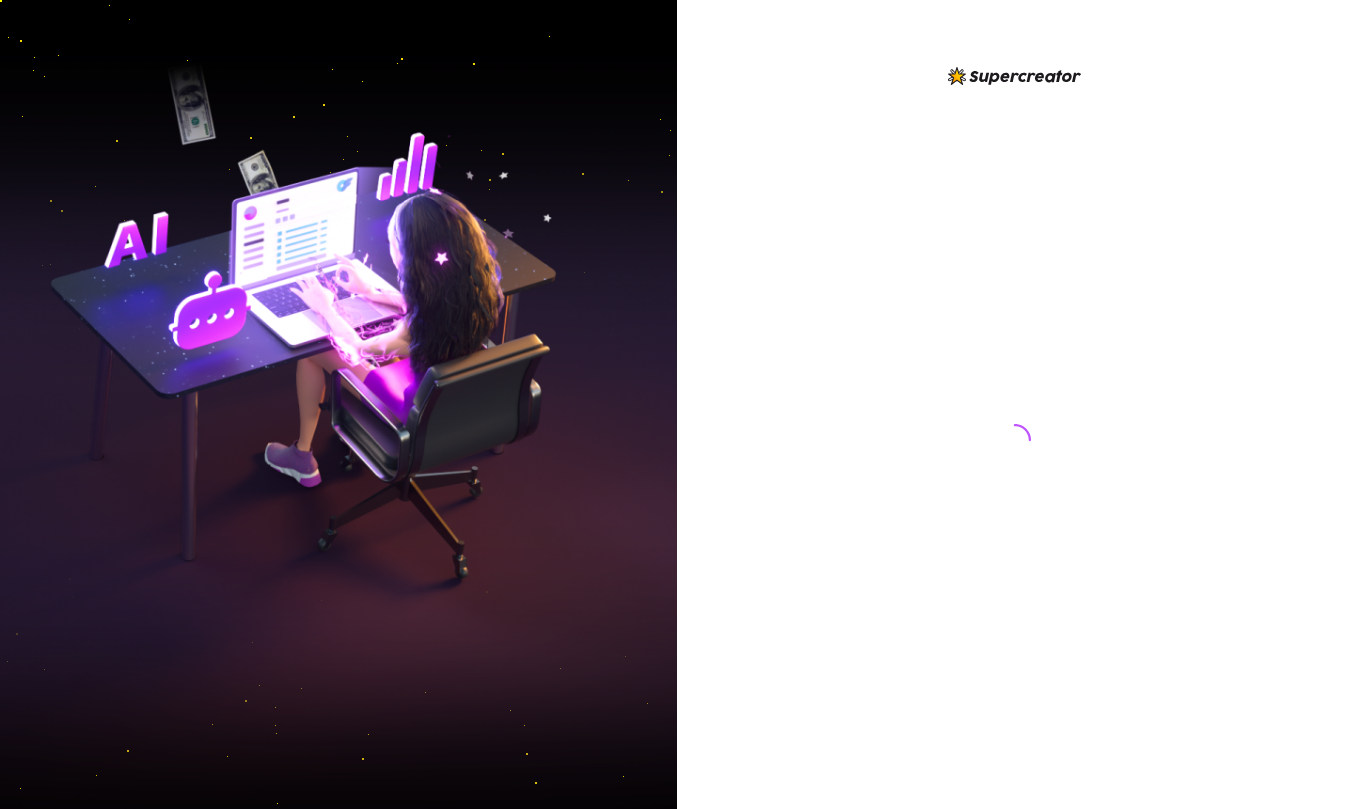 scroll, scrollTop: 0, scrollLeft: 0, axis: both 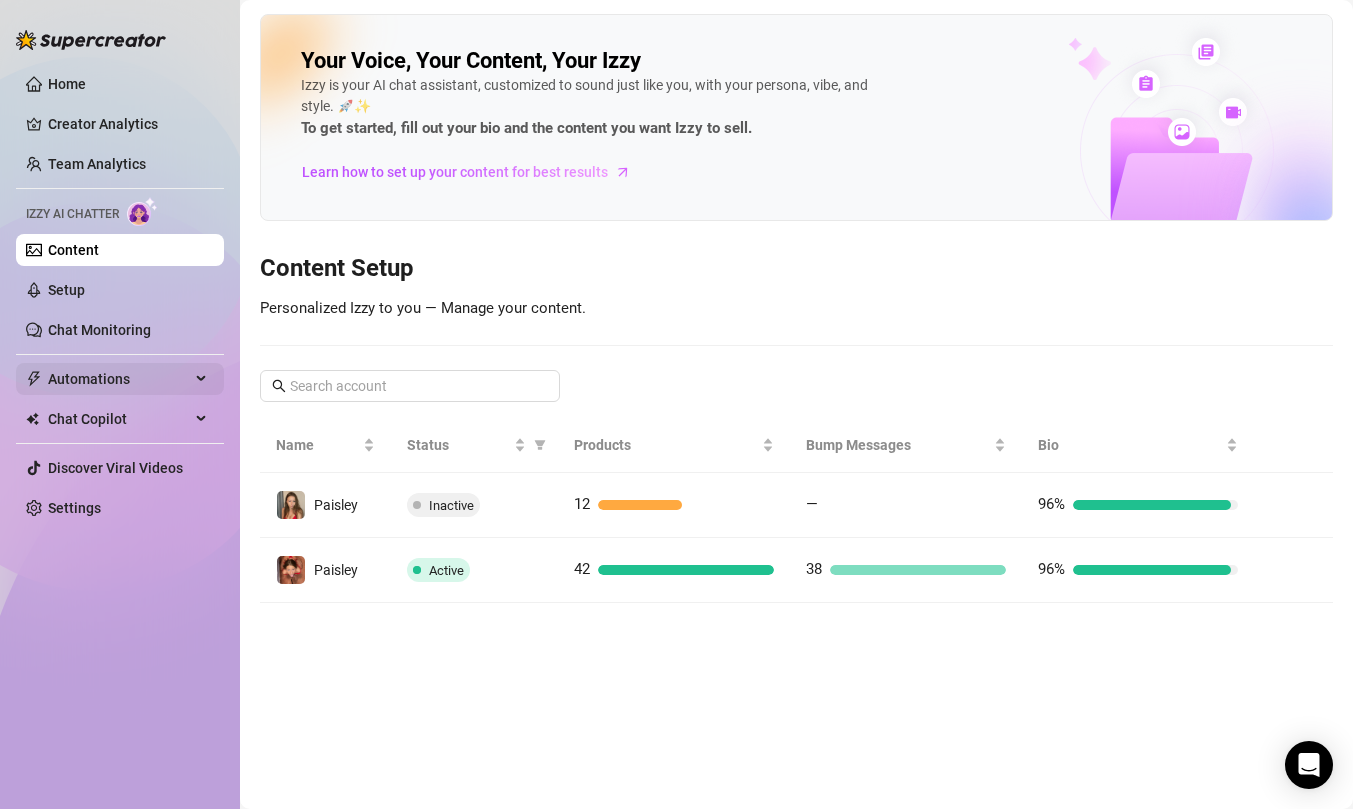 click on "Automations" at bounding box center (119, 379) 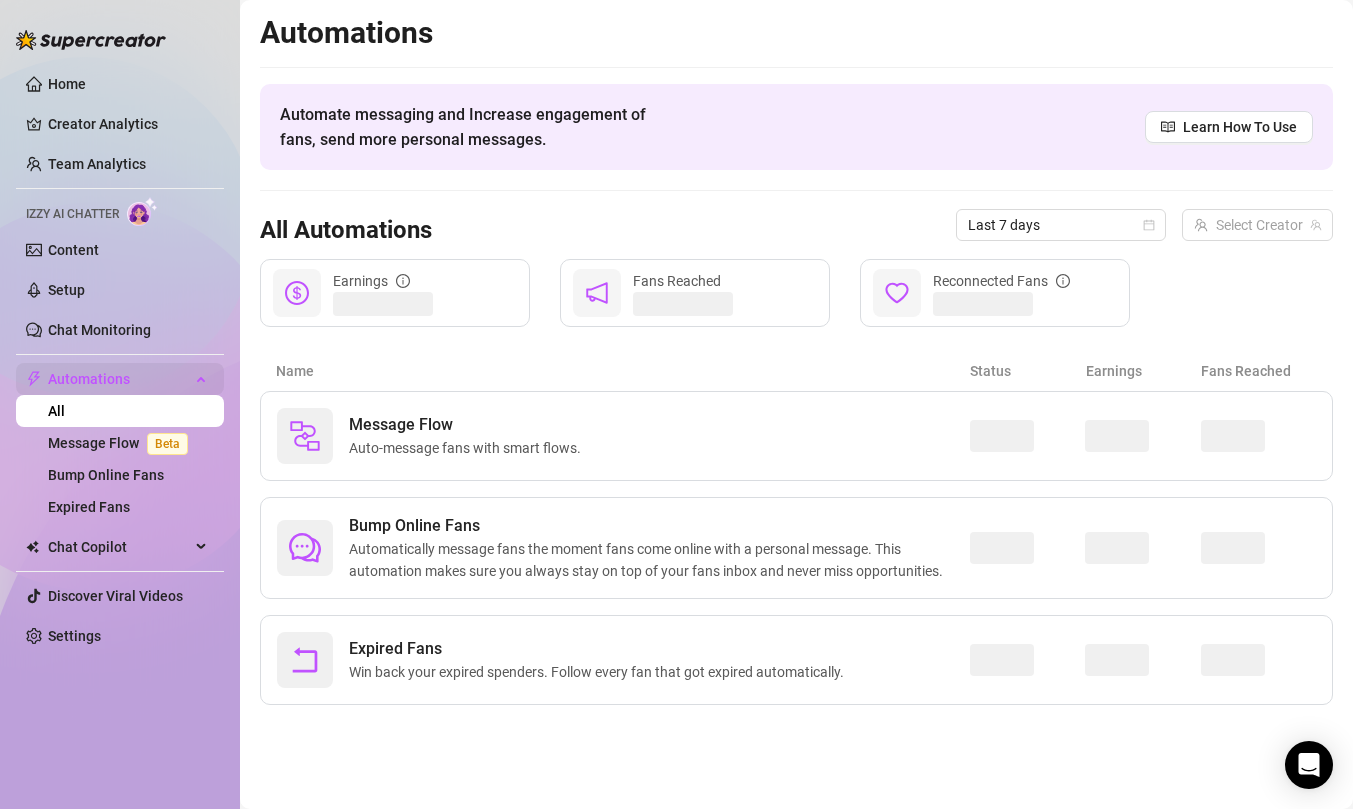 click on "Automations" at bounding box center [119, 379] 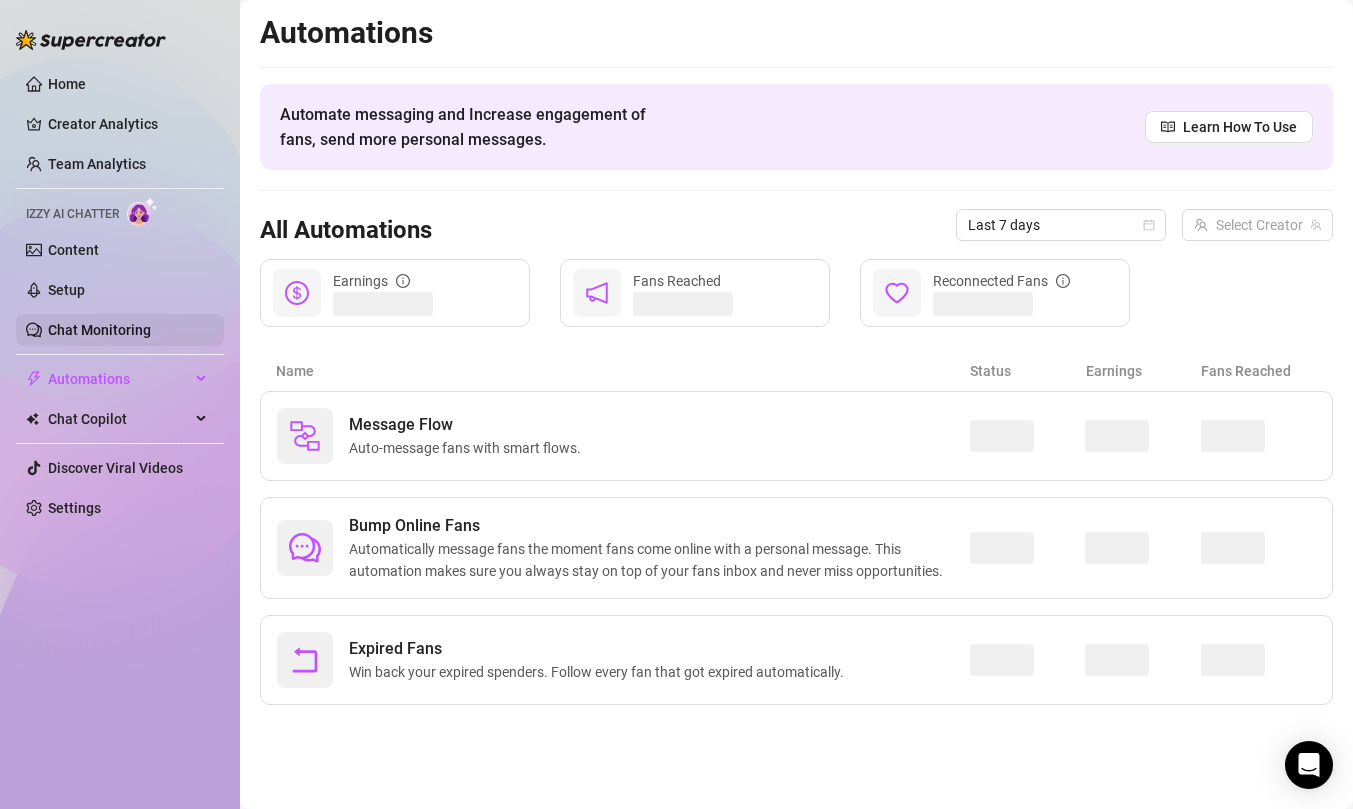 click on "Chat Monitoring" at bounding box center [99, 330] 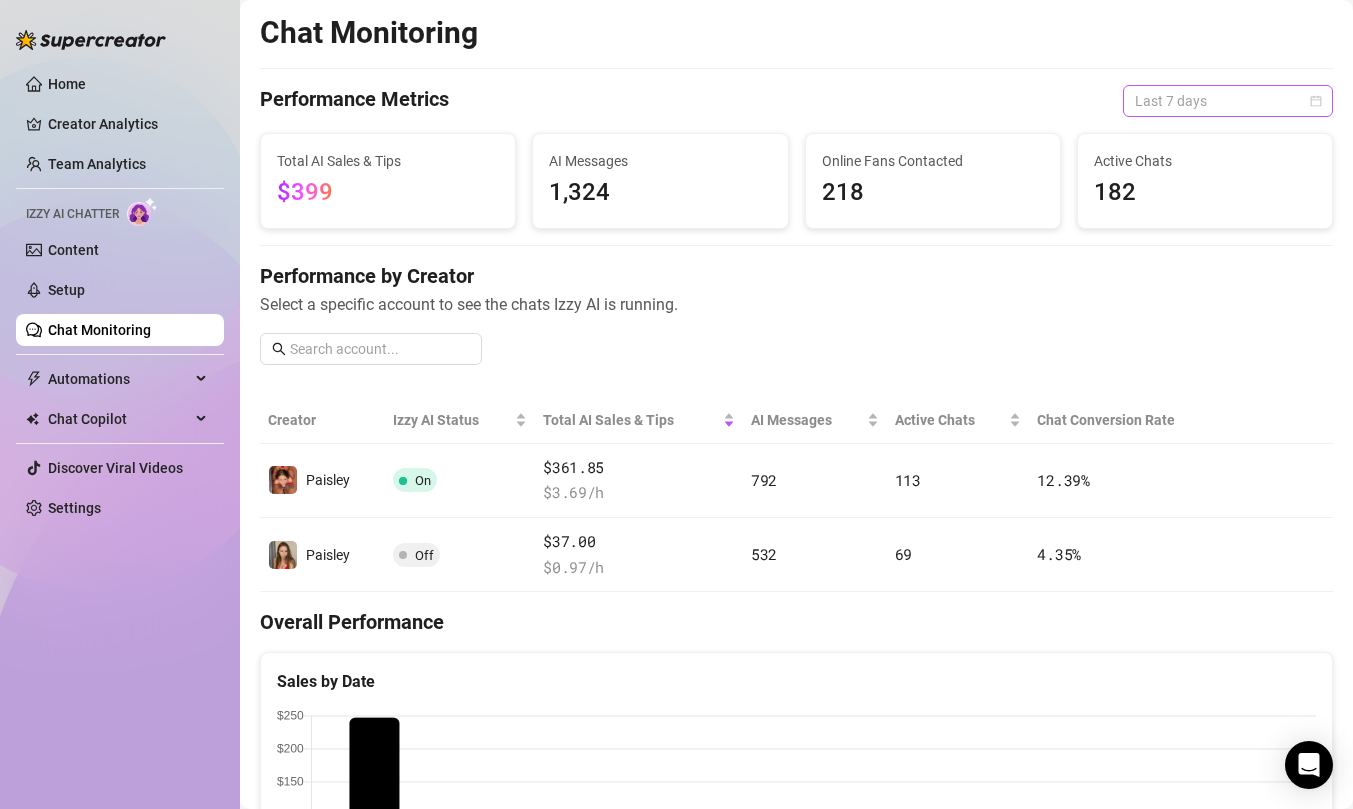 click on "Last 7 days" at bounding box center [1228, 101] 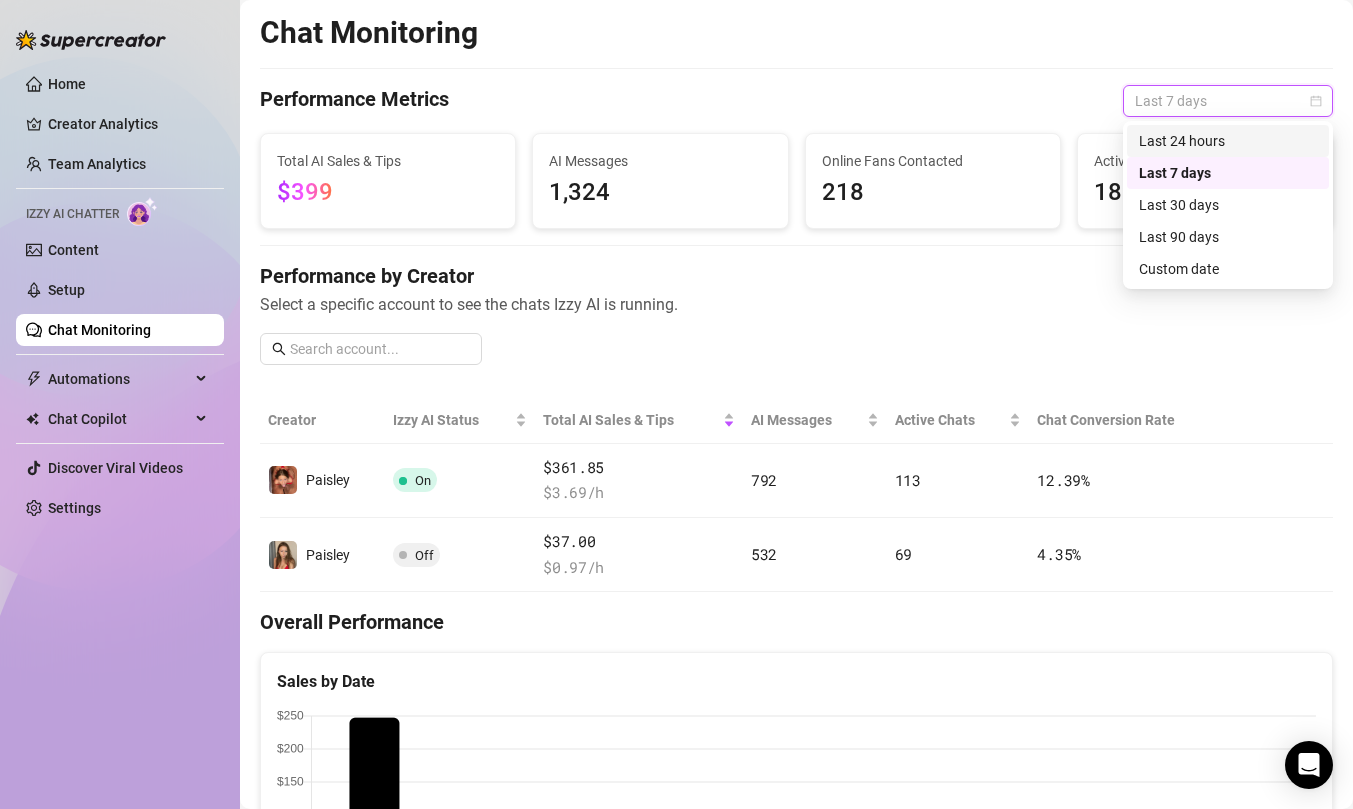 click on "Last 24 hours" at bounding box center (1228, 141) 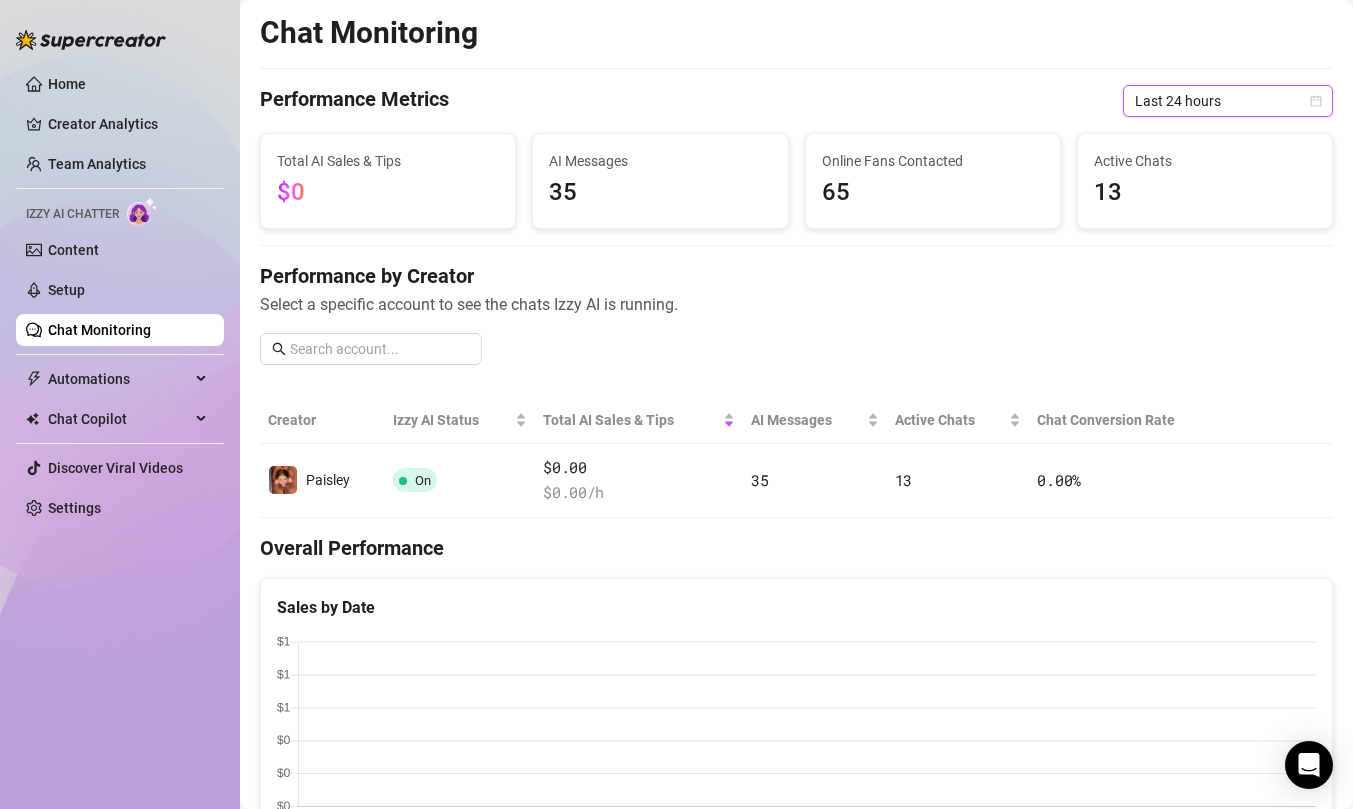 click on "Performance Metrics Last 24 hours Last 24 hours" at bounding box center [796, 101] 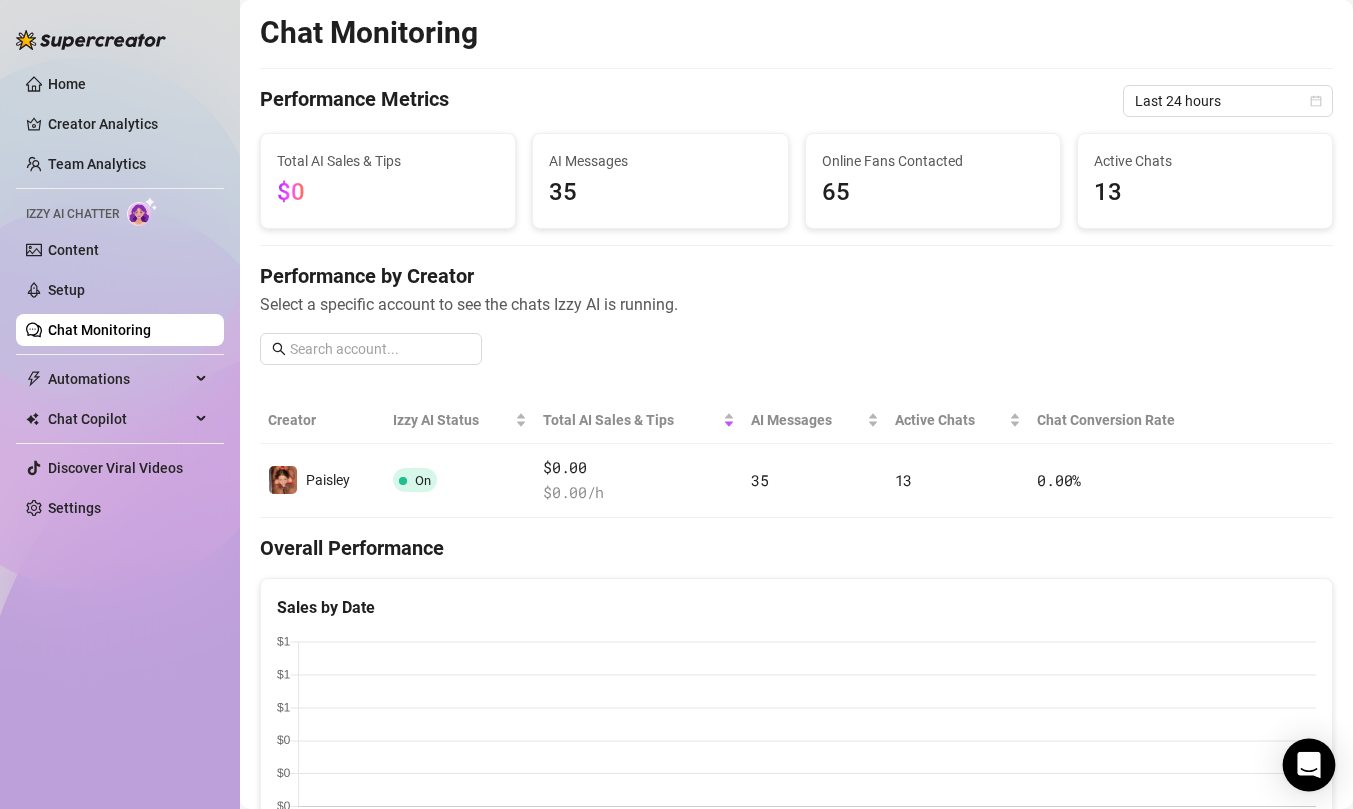 click 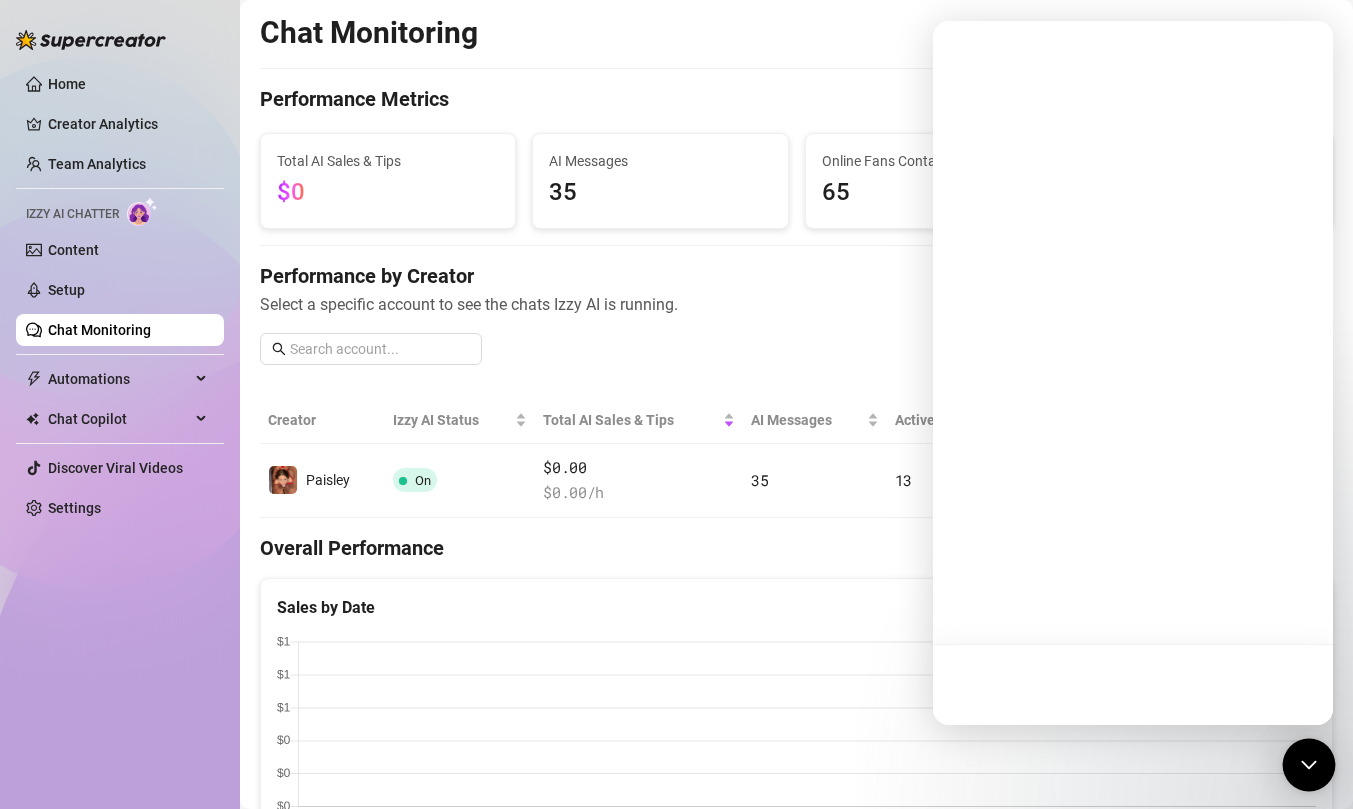 scroll, scrollTop: 0, scrollLeft: 0, axis: both 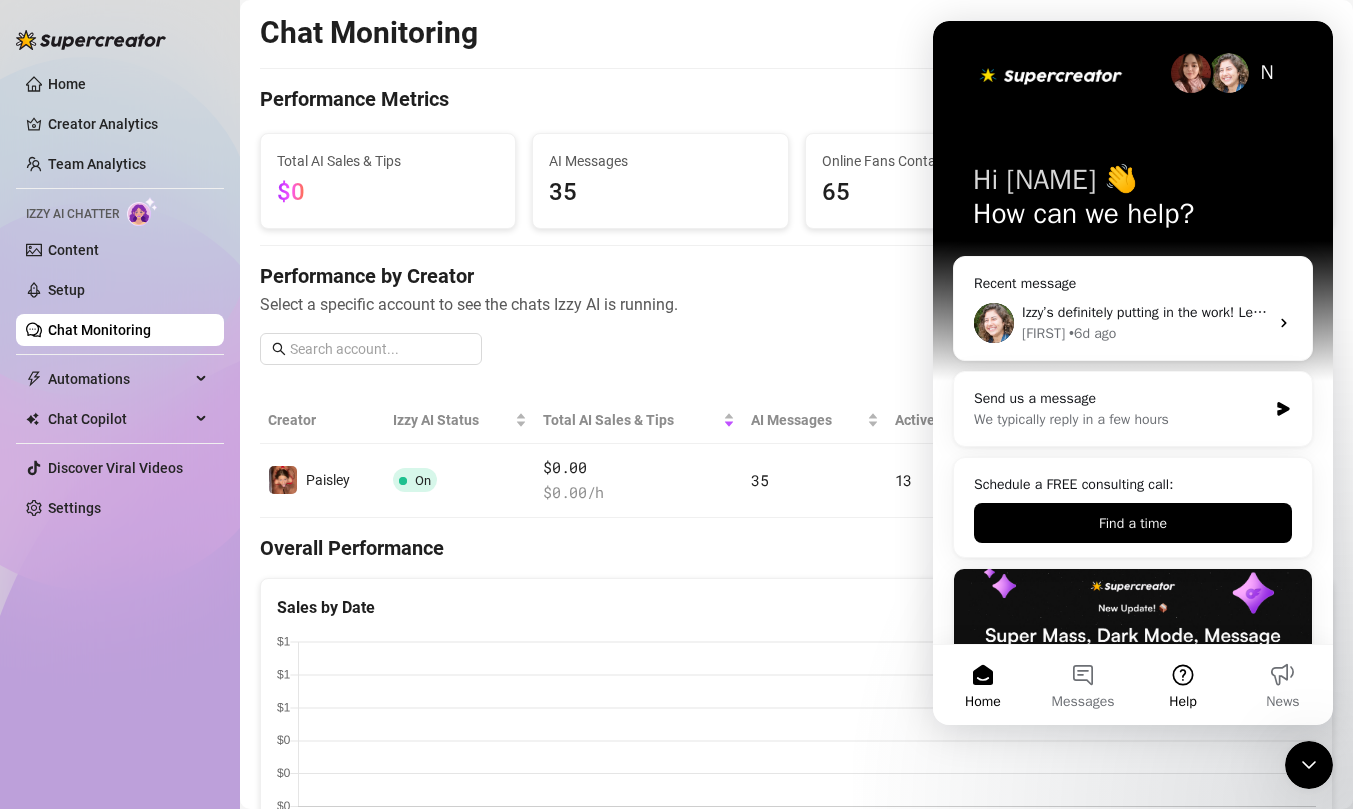click on "Help" at bounding box center (1183, 685) 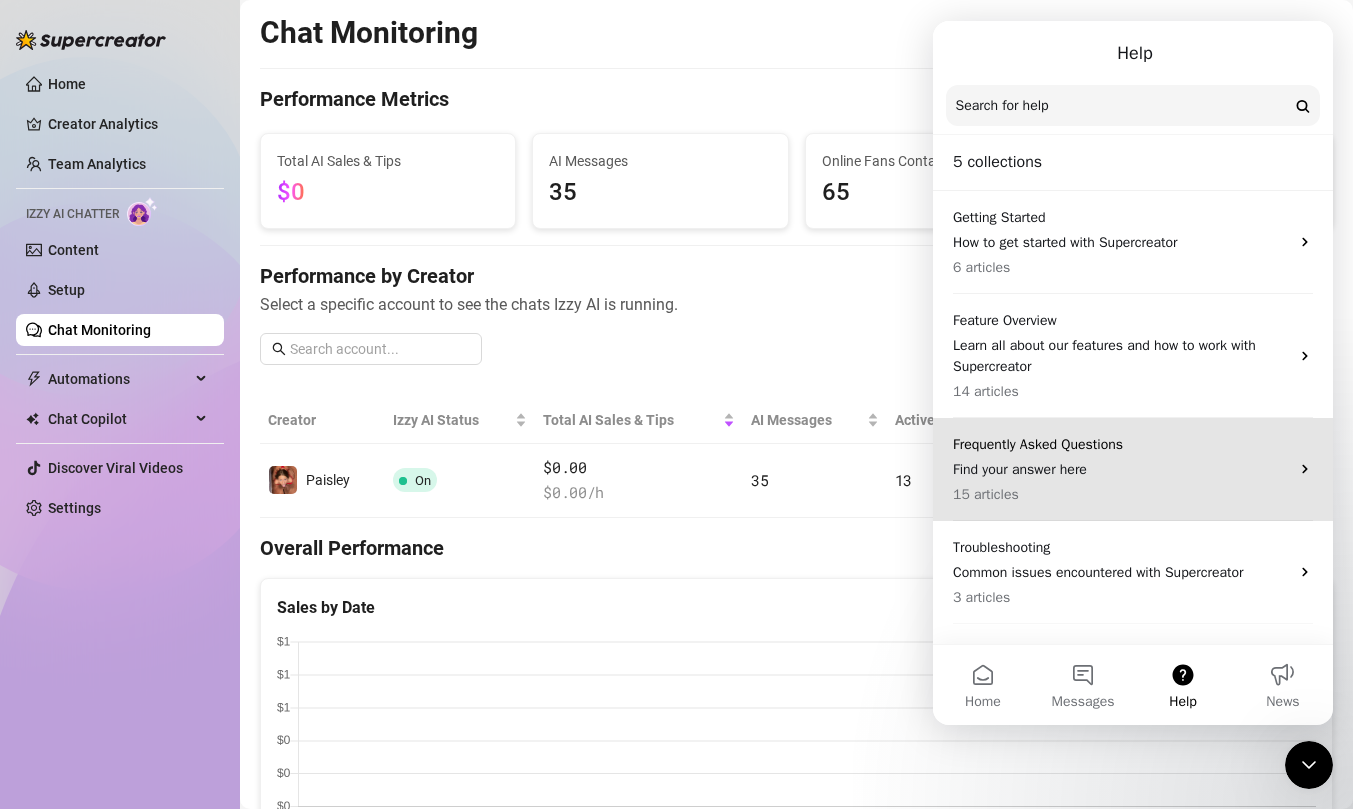 scroll, scrollTop: 82, scrollLeft: 0, axis: vertical 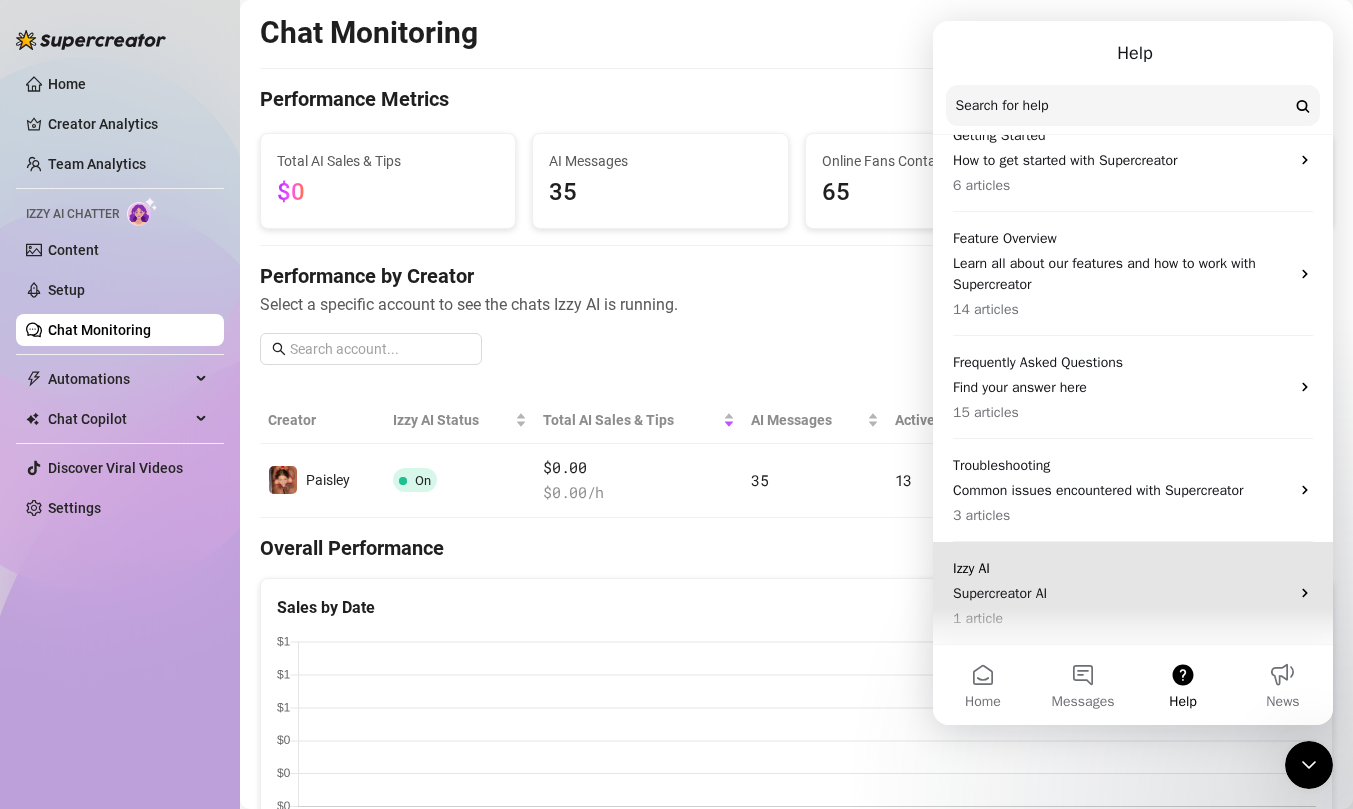 click on "Supercreator AI" at bounding box center (1121, 593) 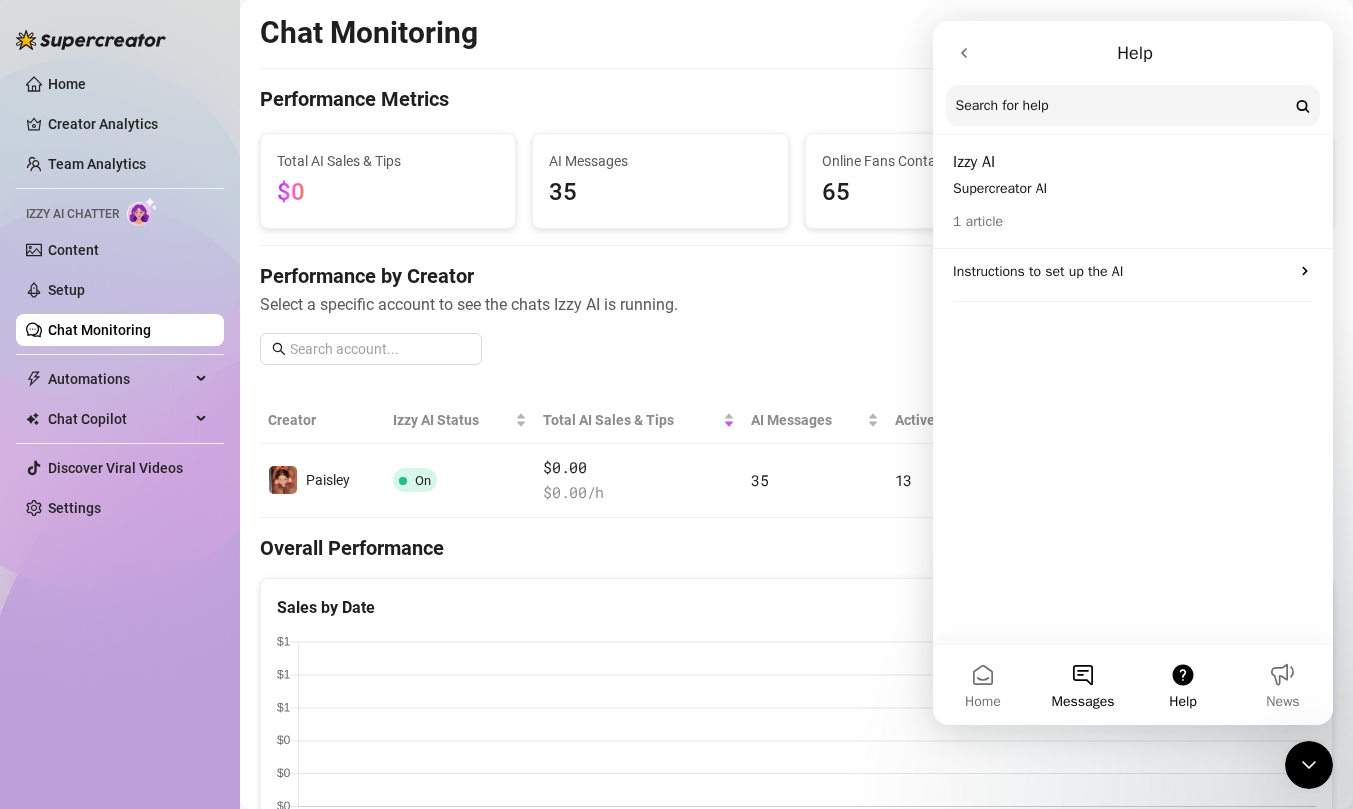 click on "Messages" at bounding box center [1083, 685] 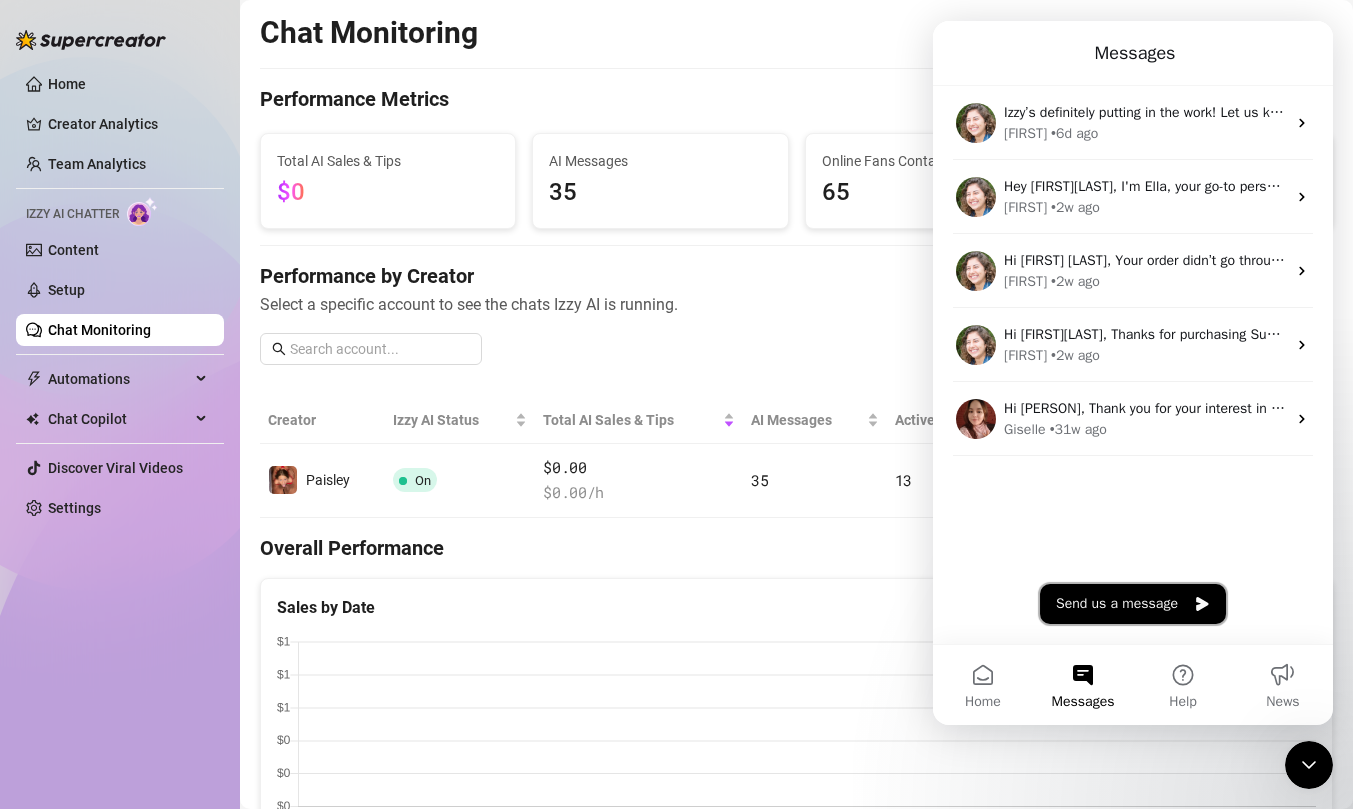 click on "Send us a message" at bounding box center (1133, 604) 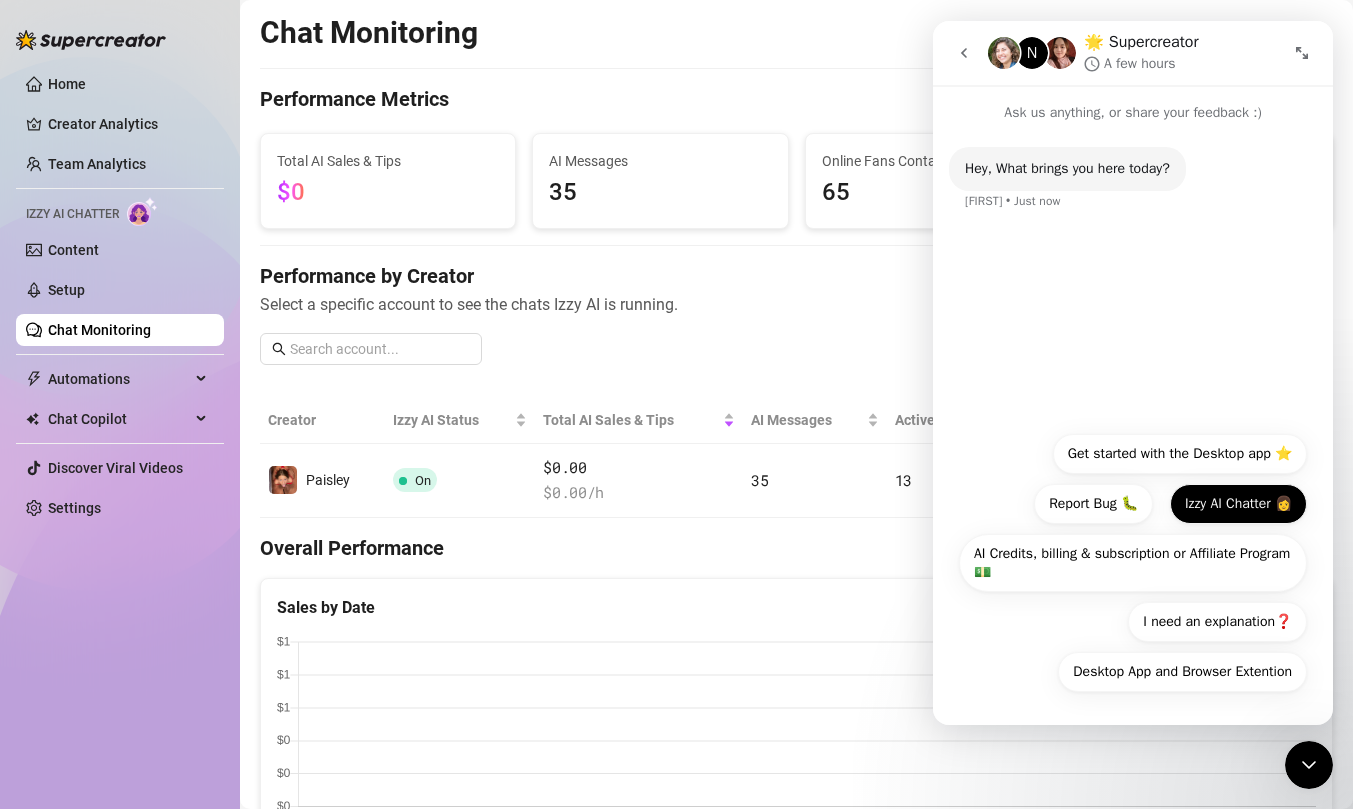 click on "Izzy AI Chatter 👩" at bounding box center [1238, 504] 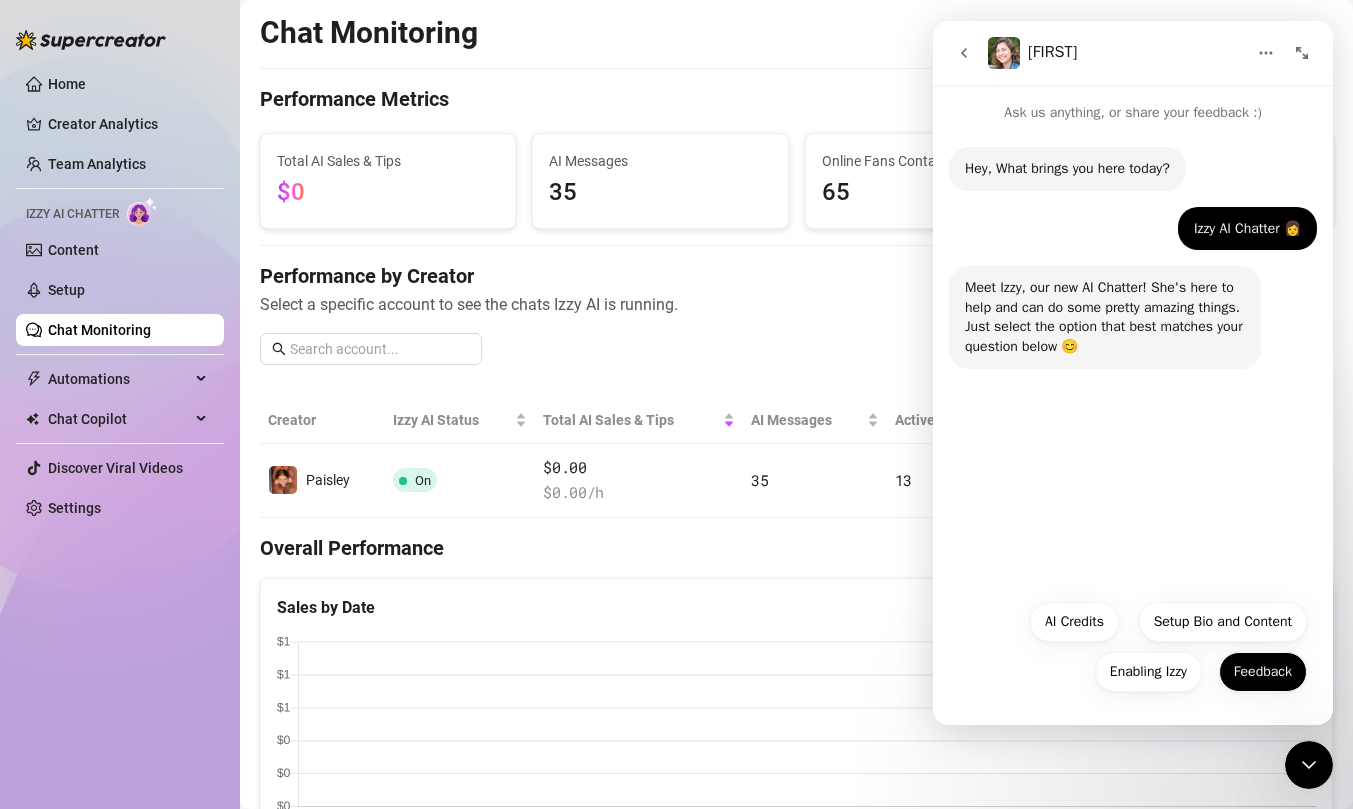 click on "Feedback" at bounding box center (1263, 672) 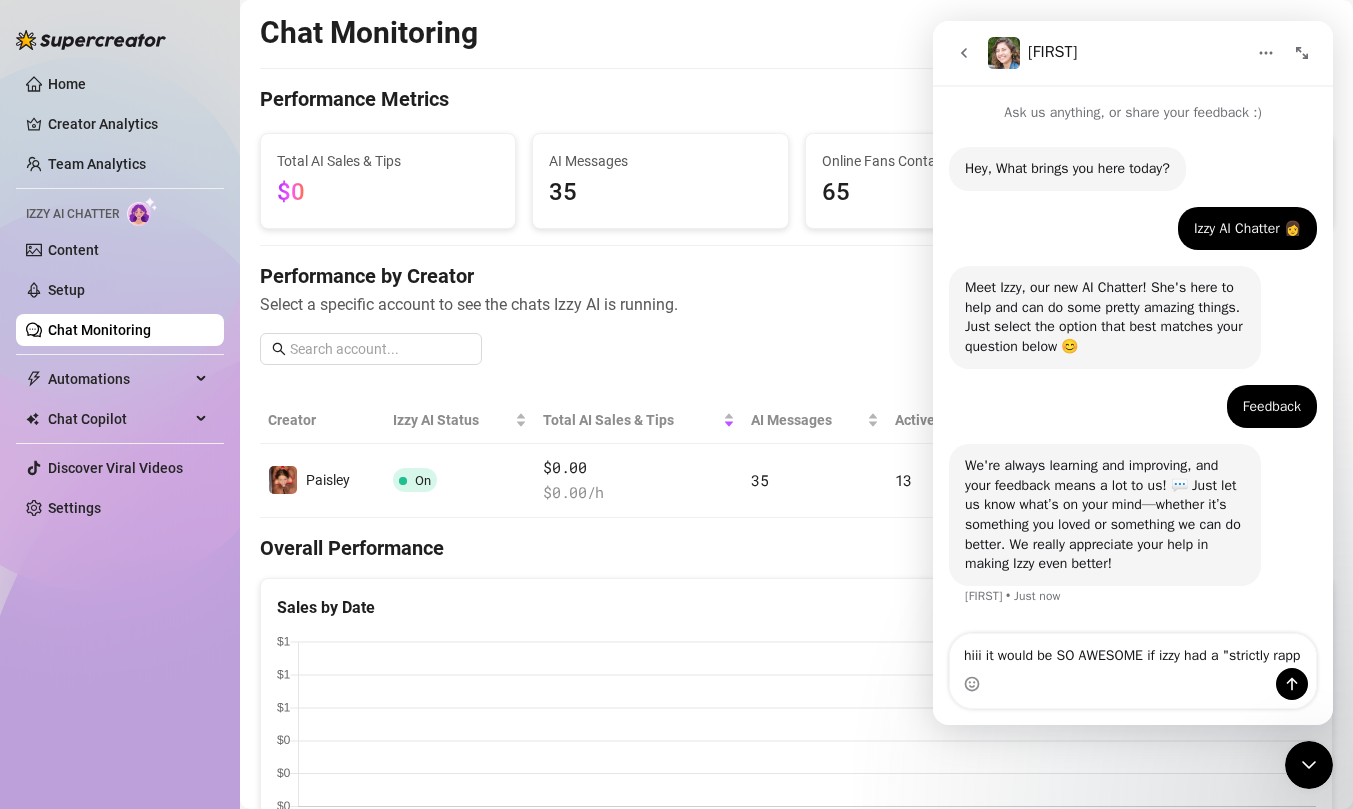 scroll, scrollTop: 13, scrollLeft: 0, axis: vertical 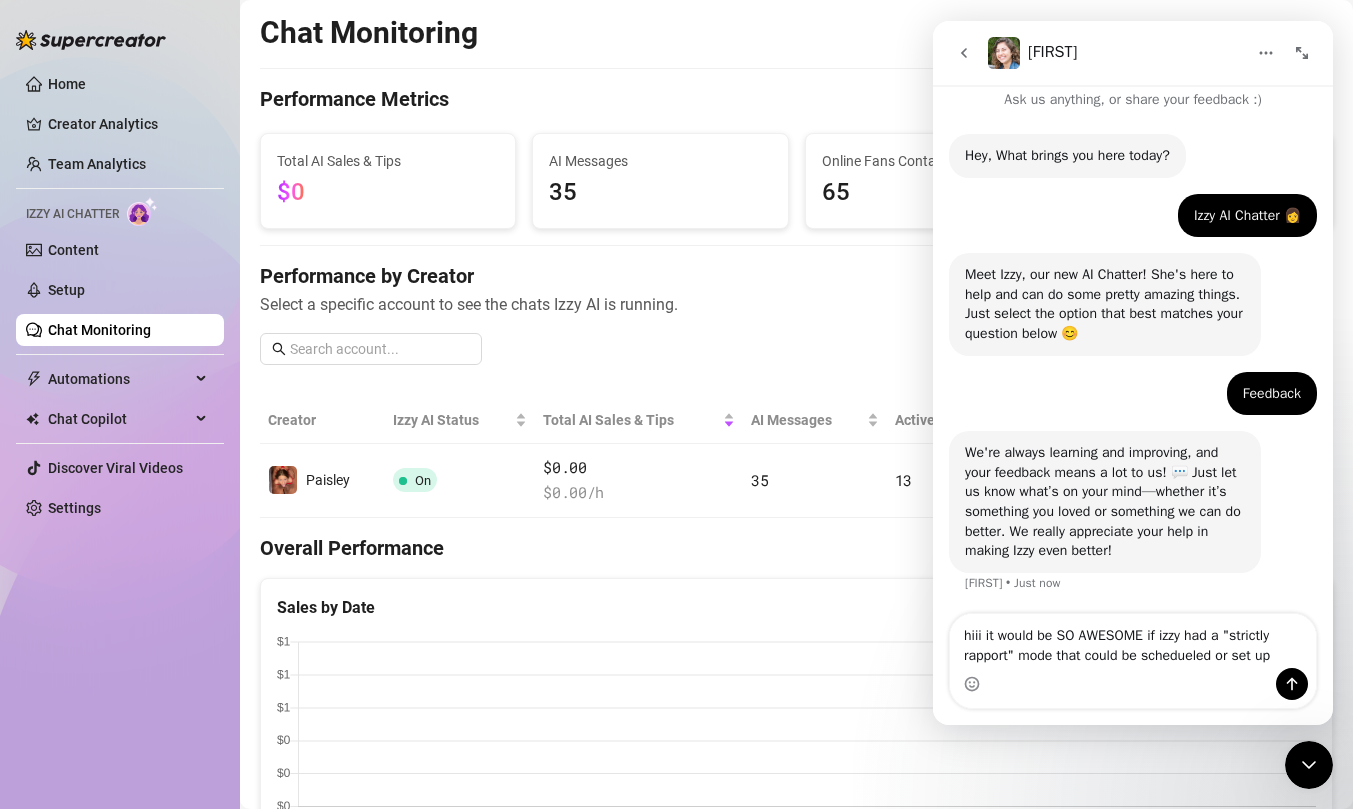 click on "hiii it would be SO AWESOME if izzy had a "strictly rapport" mode that could be schedueled or set up" at bounding box center [1133, 641] 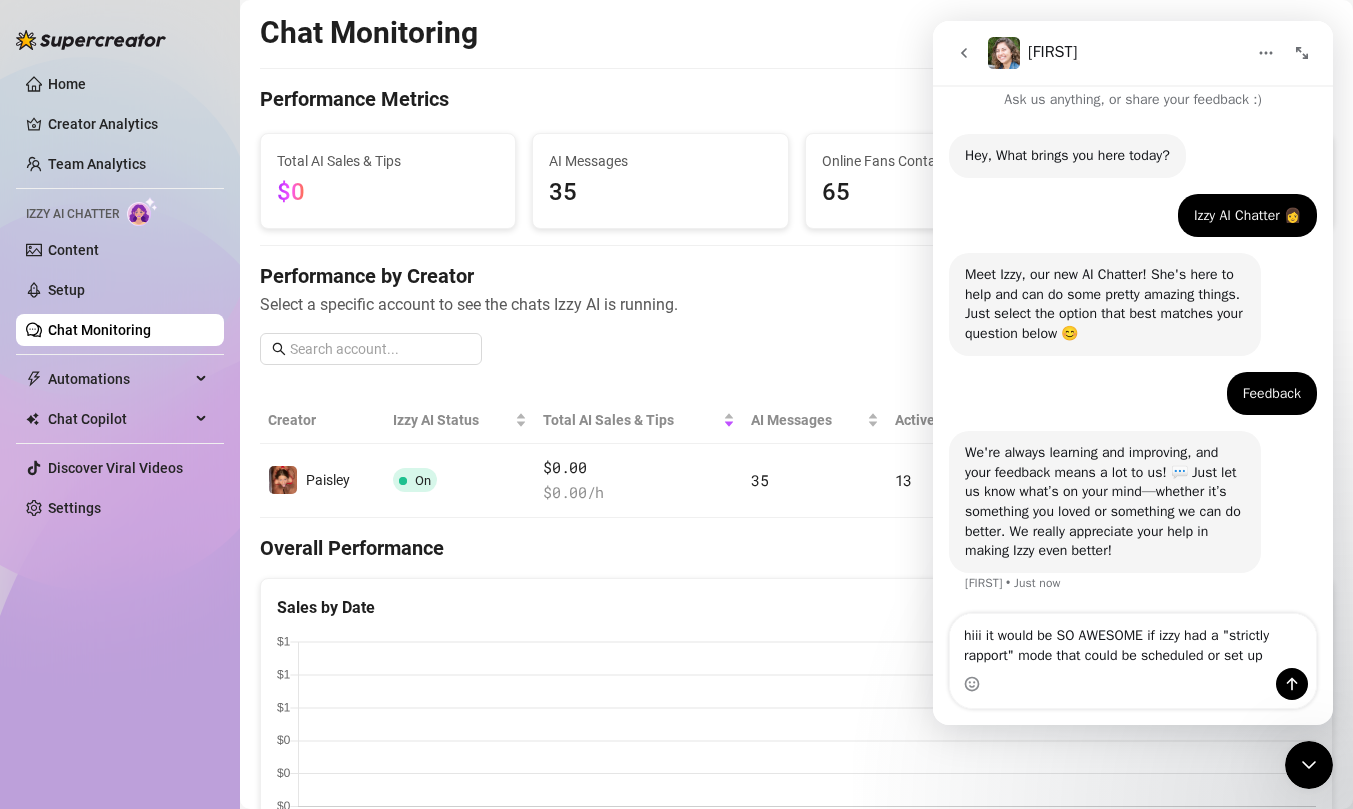 click on "hiii it would be SO AWESOME if izzy had a "strictly rapport" mode that could be scheduled or set up" at bounding box center (1133, 641) 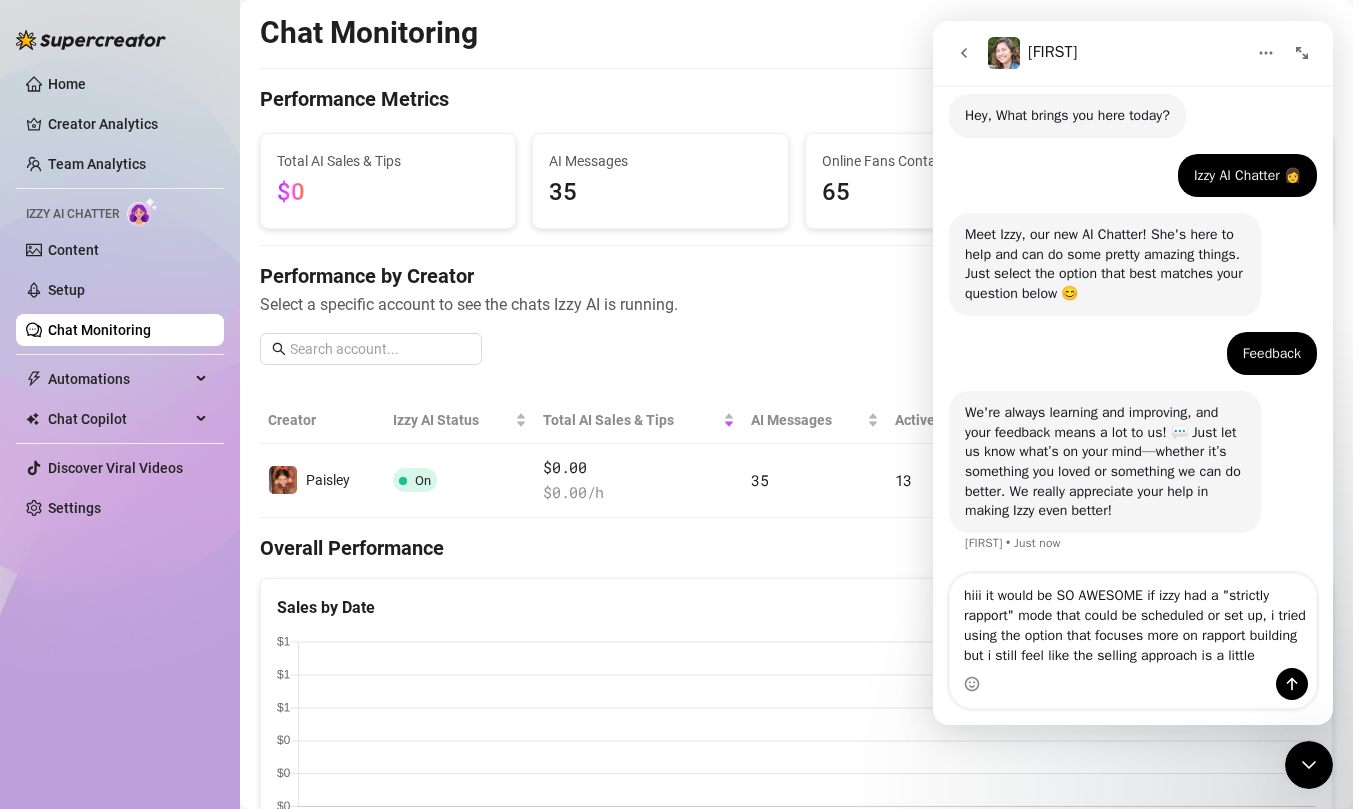 scroll, scrollTop: 73, scrollLeft: 0, axis: vertical 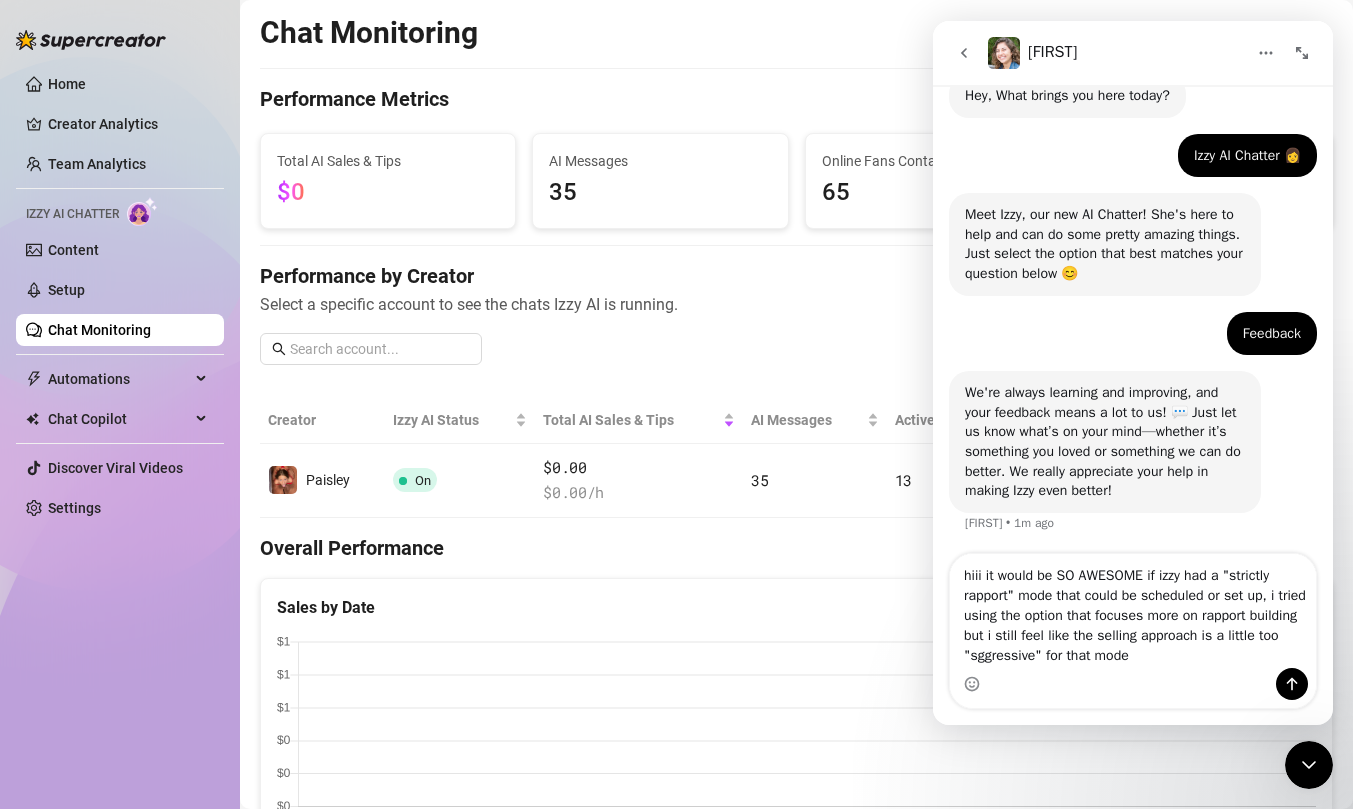 click on "hiii it would be SO AWESOME if izzy had a "strictly rapport" mode that could be scheduled or set up, i tried using the option that focuses more on rapport building but i still feel like the selling approach is a little too "sggressive" for that mode" at bounding box center (1133, 611) 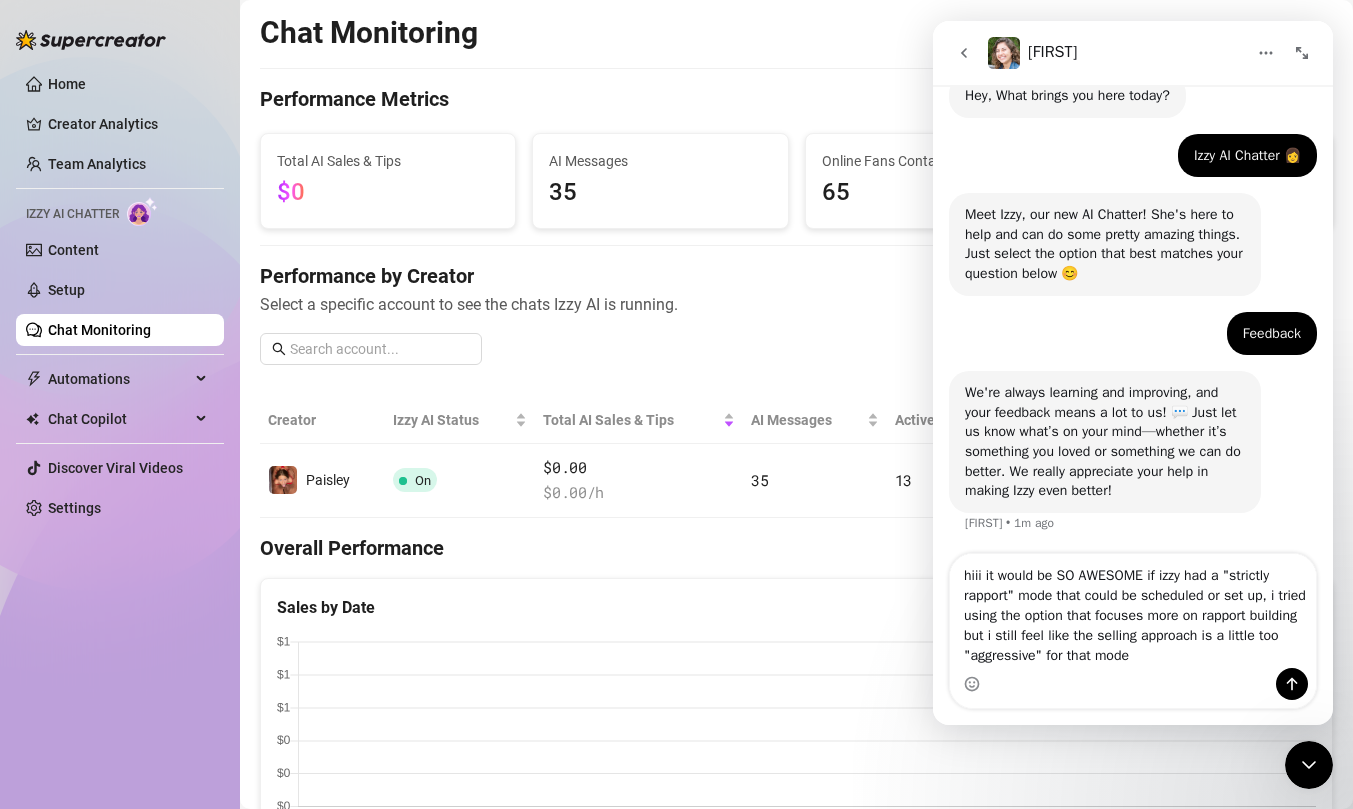 click on "hiii it would be SO AWESOME if izzy had a "strictly rapport" mode that could be scheduled or set up, i tried using the option that focuses more on rapport building but i still feel like the selling approach is a little too "aggressive" for that mode" at bounding box center (1133, 611) 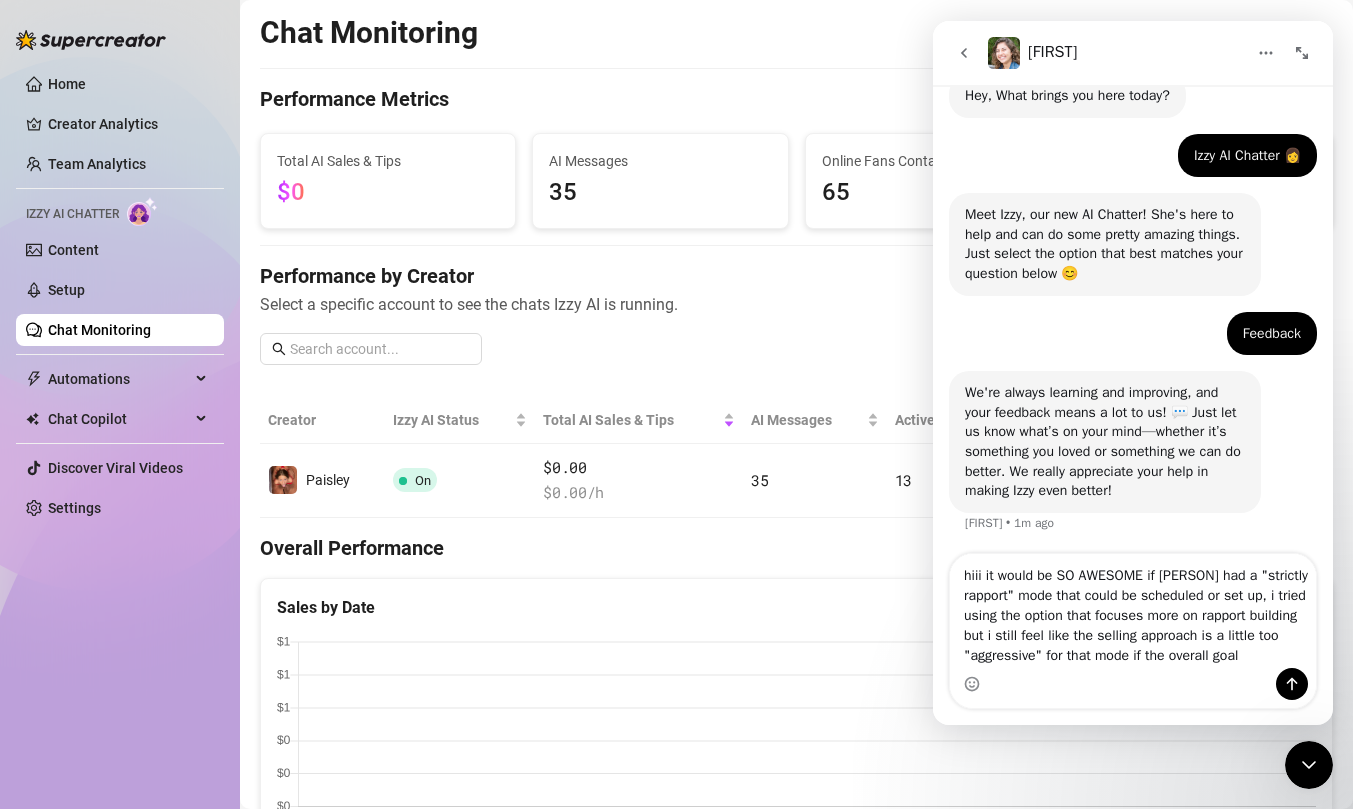 scroll, scrollTop: 93, scrollLeft: 0, axis: vertical 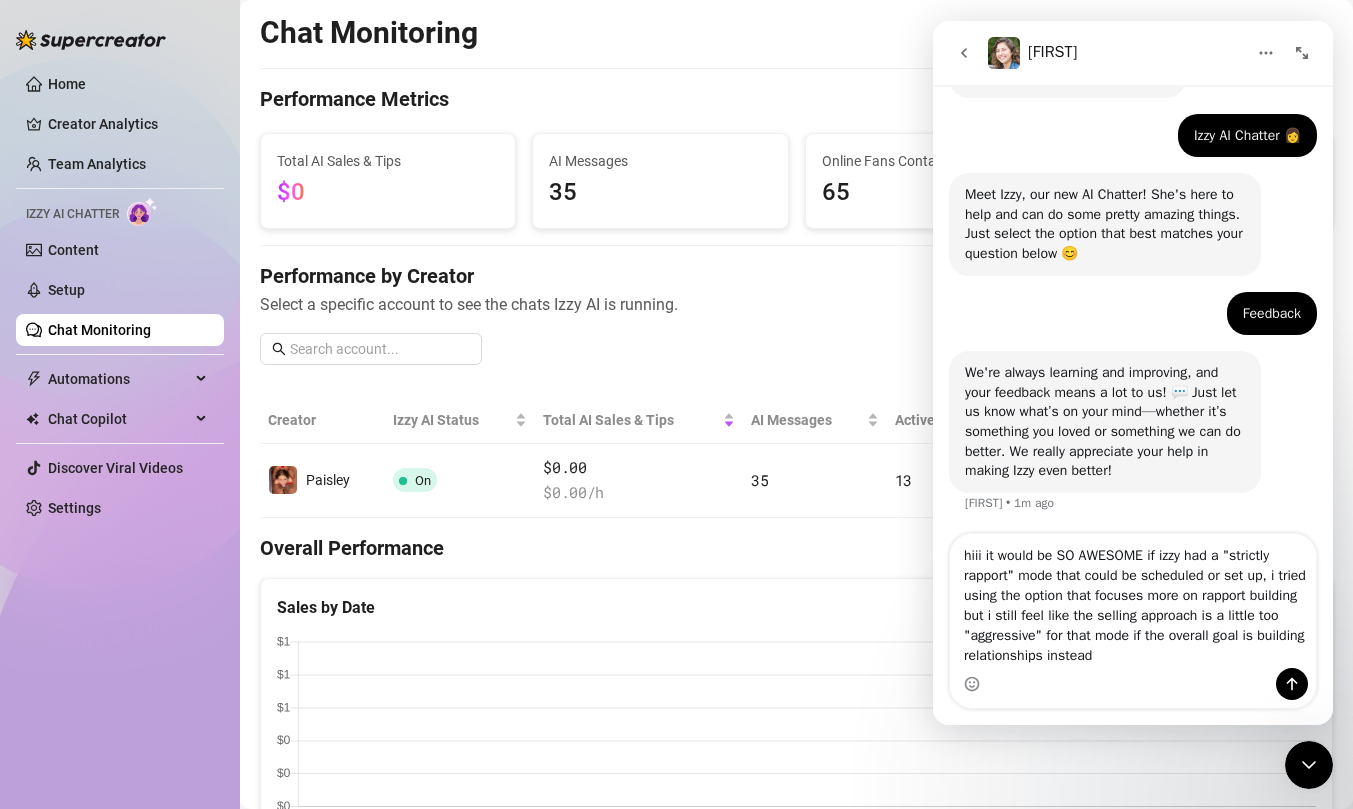 type on "hiii it would be SO AWESOME if izzy had a "strictly rapport" mode that could be scheduled or set up, i tried using the option that focuses more on rapport building but i still feel like the selling approach is a little too "aggressive" for that mode if the overall goal is building relationships instead" 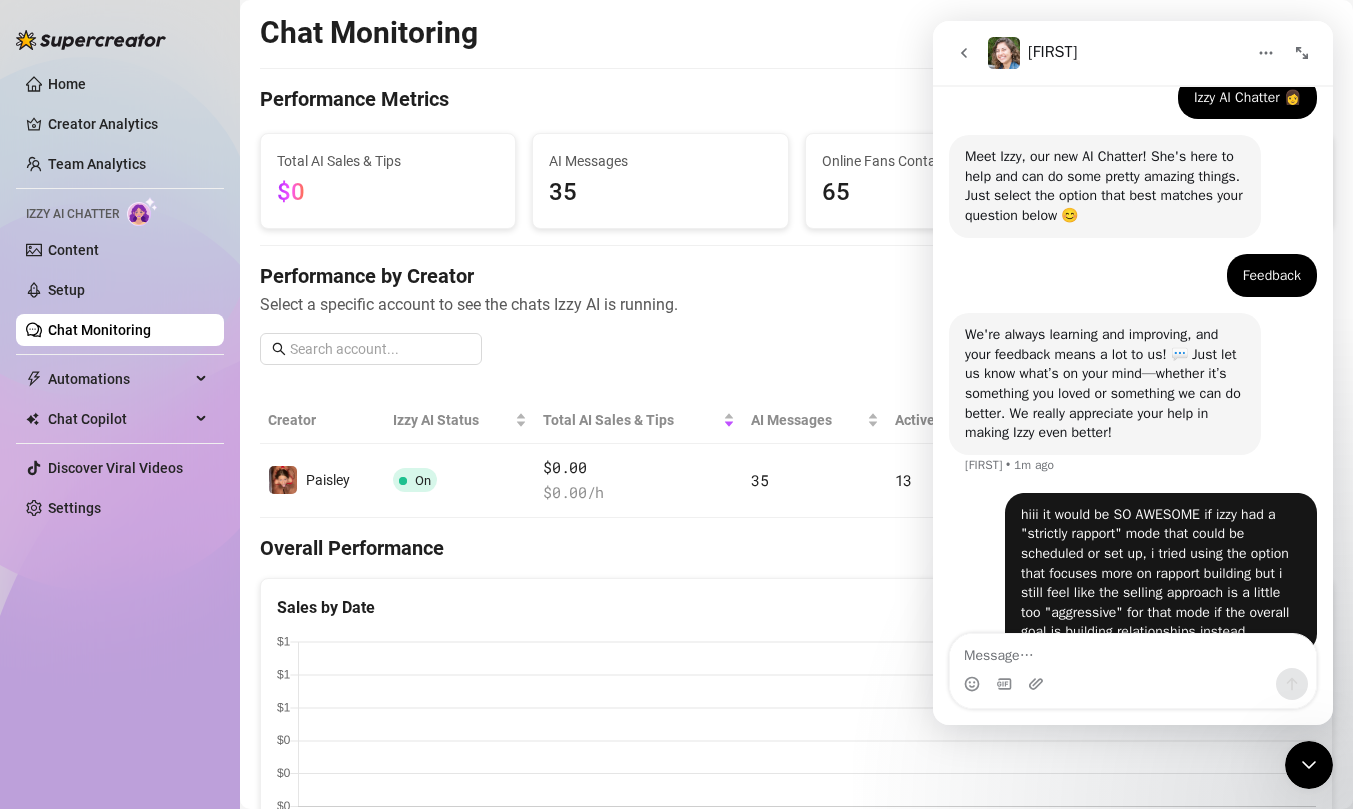 scroll, scrollTop: 190, scrollLeft: 0, axis: vertical 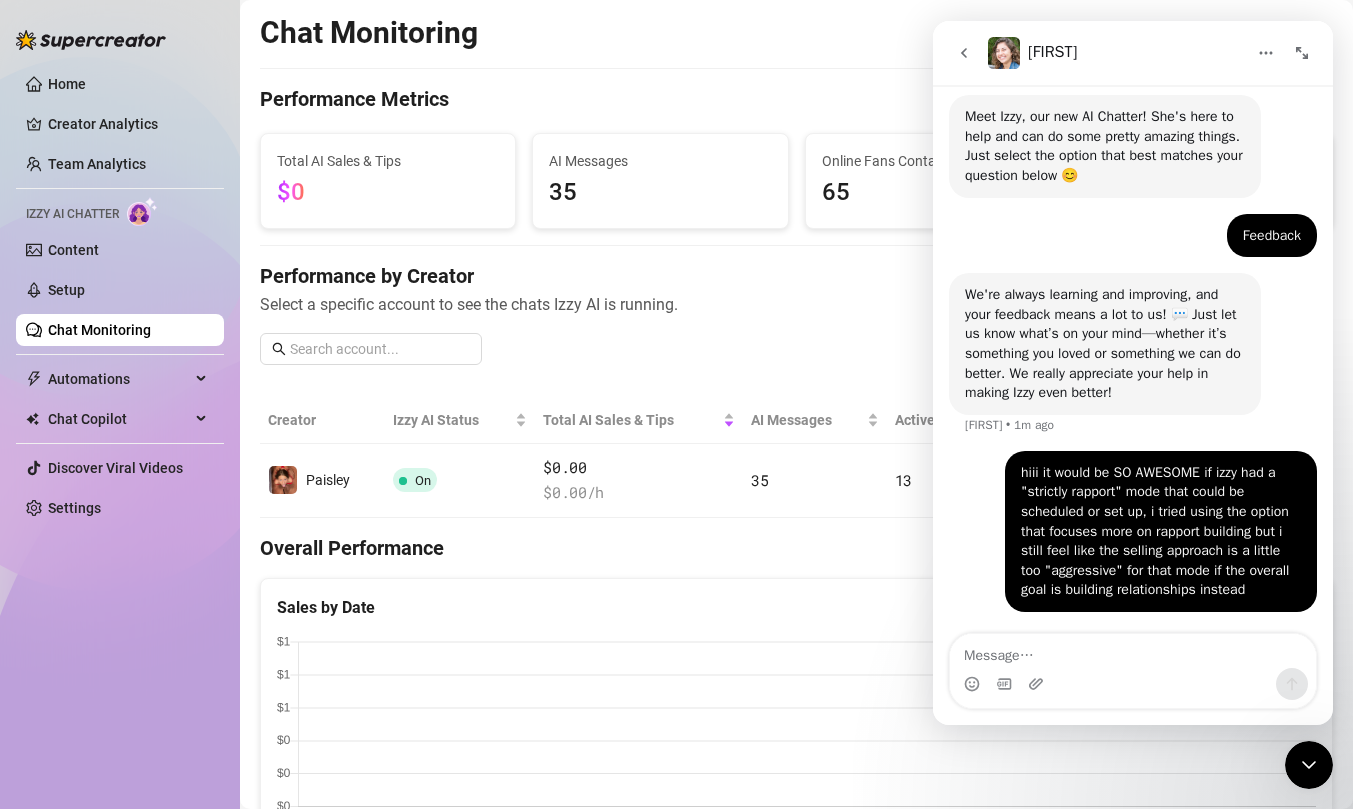 click on "Overall Performance" at bounding box center (796, 548) 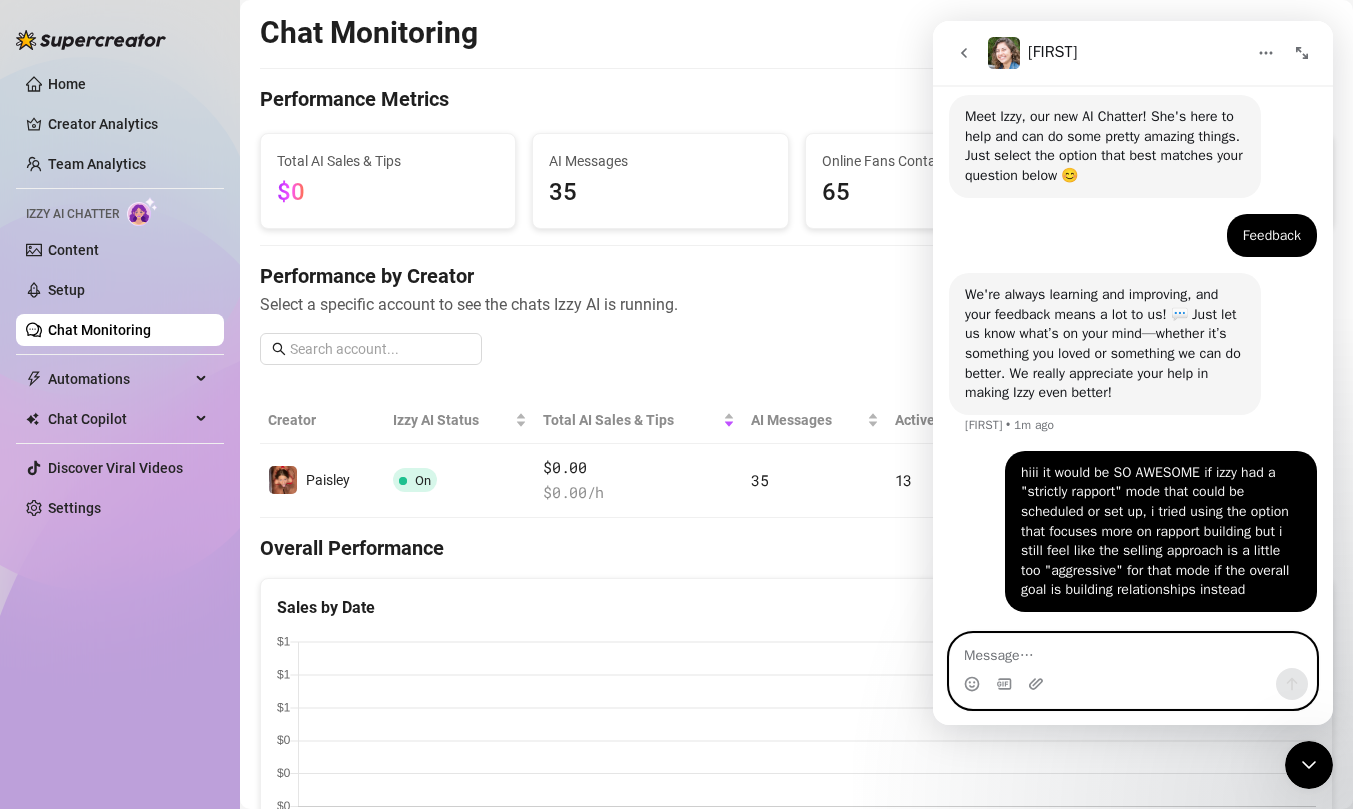 click at bounding box center [1133, 651] 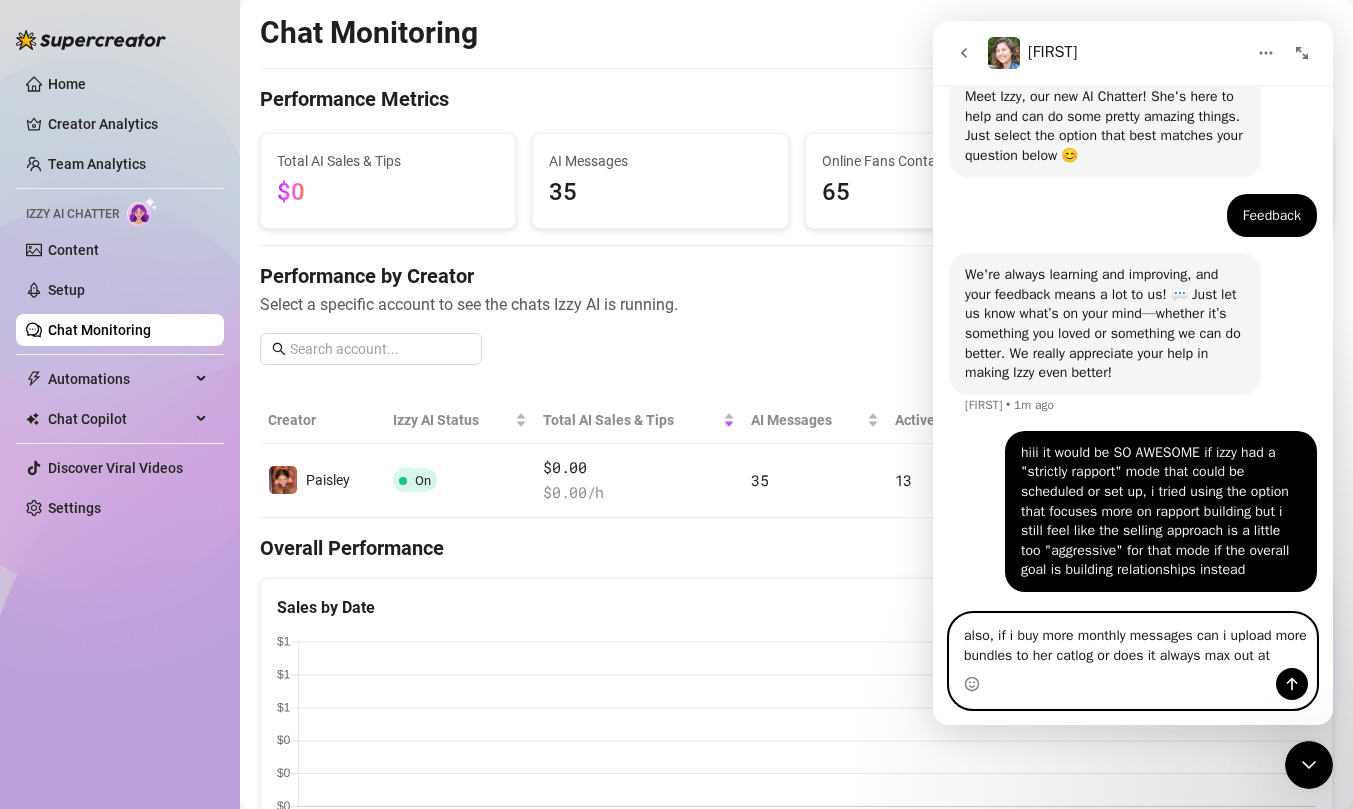 scroll, scrollTop: 230, scrollLeft: 0, axis: vertical 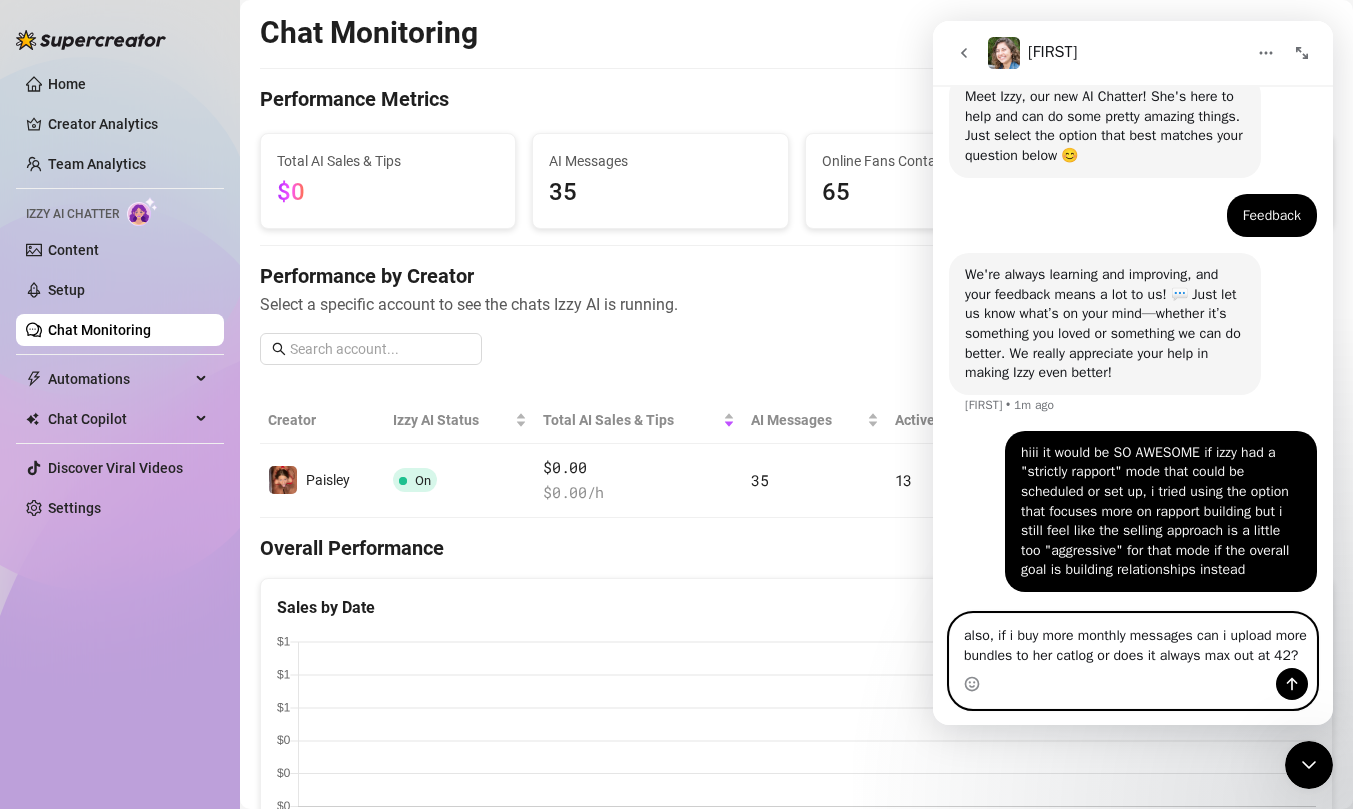 click on "also, if i buy more monthly messages can i upload more bundles to her catlog or does it always max out at 42?" at bounding box center (1133, 641) 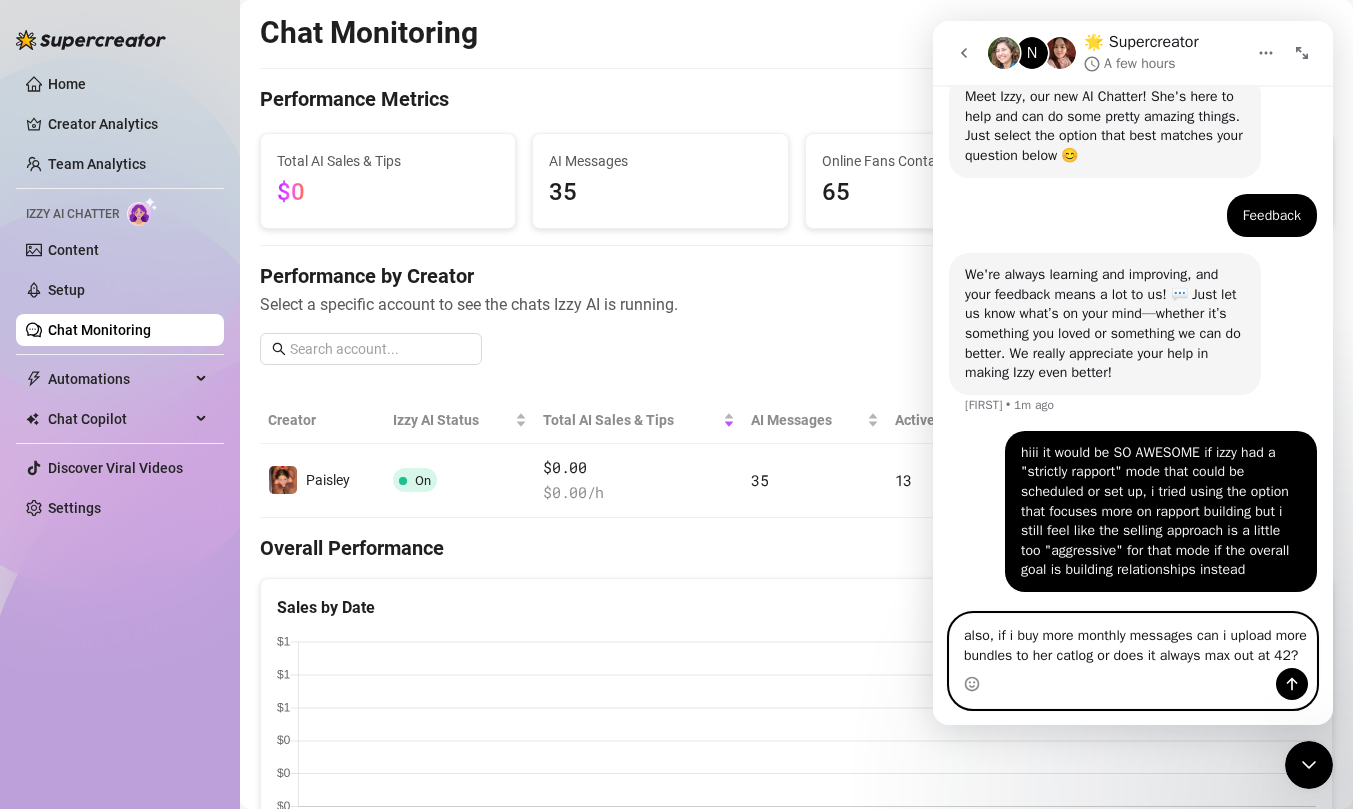 type on "also, if i buy more monthly messages can i upload more bundles to her catalog or does it always max out at 42?" 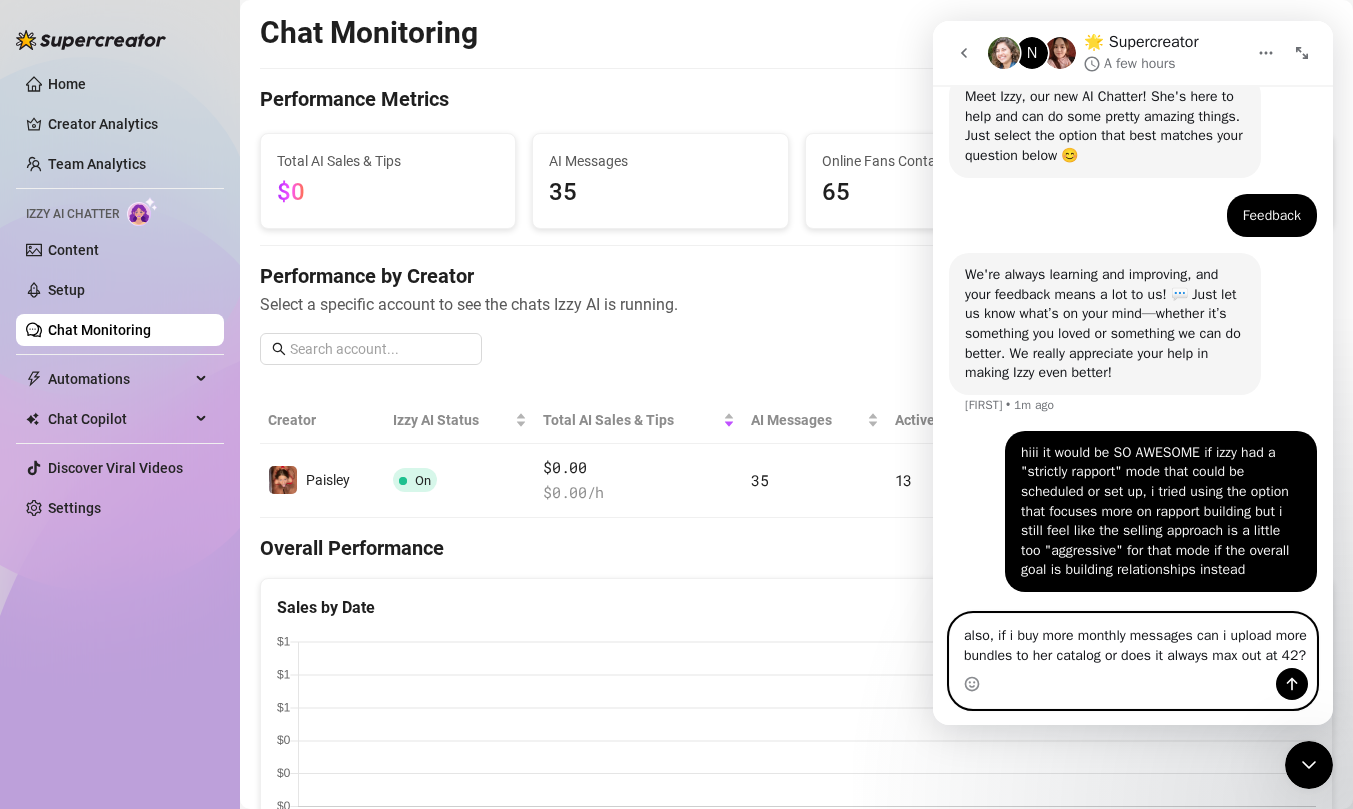 click on "also, if i buy more monthly messages can i upload more bundles to her catalog or does it always max out at 42?" at bounding box center [1133, 641] 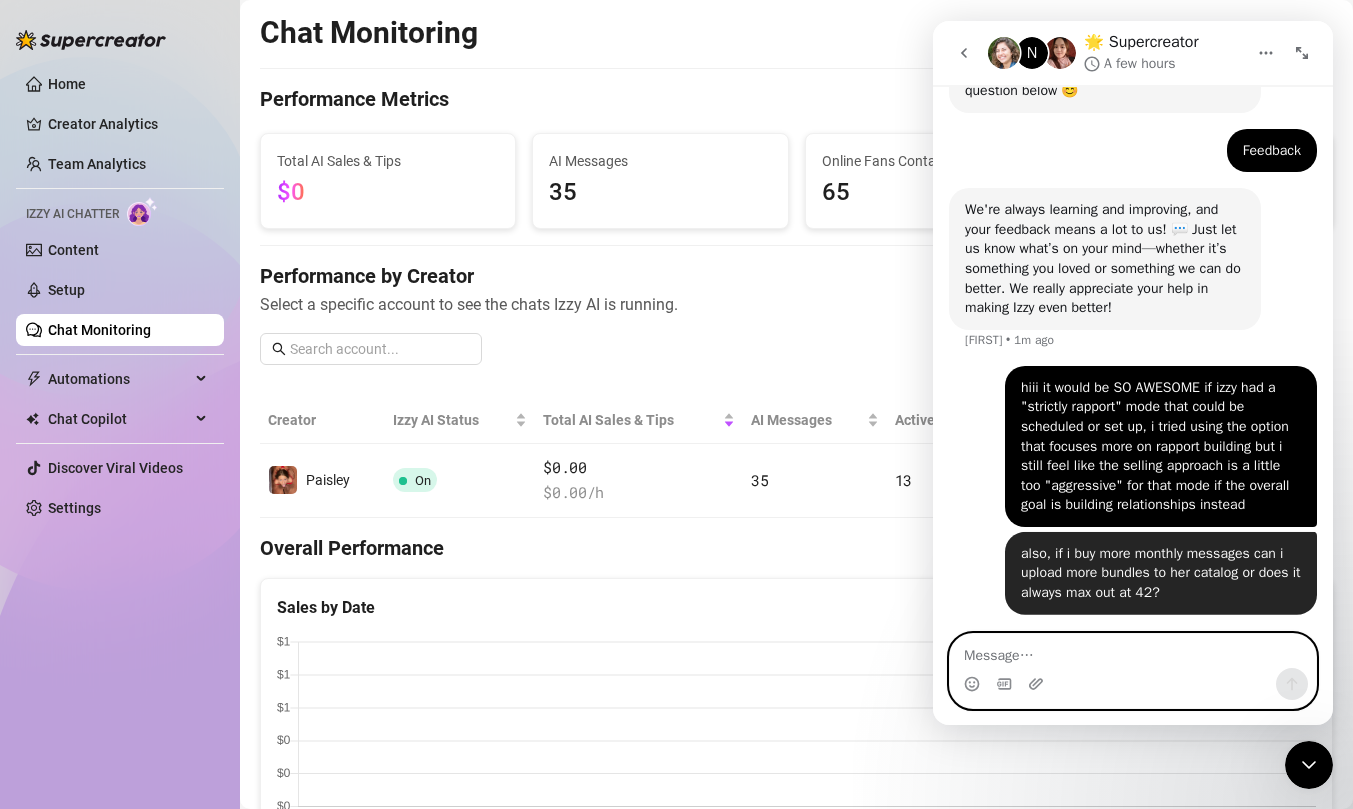 scroll, scrollTop: 275, scrollLeft: 0, axis: vertical 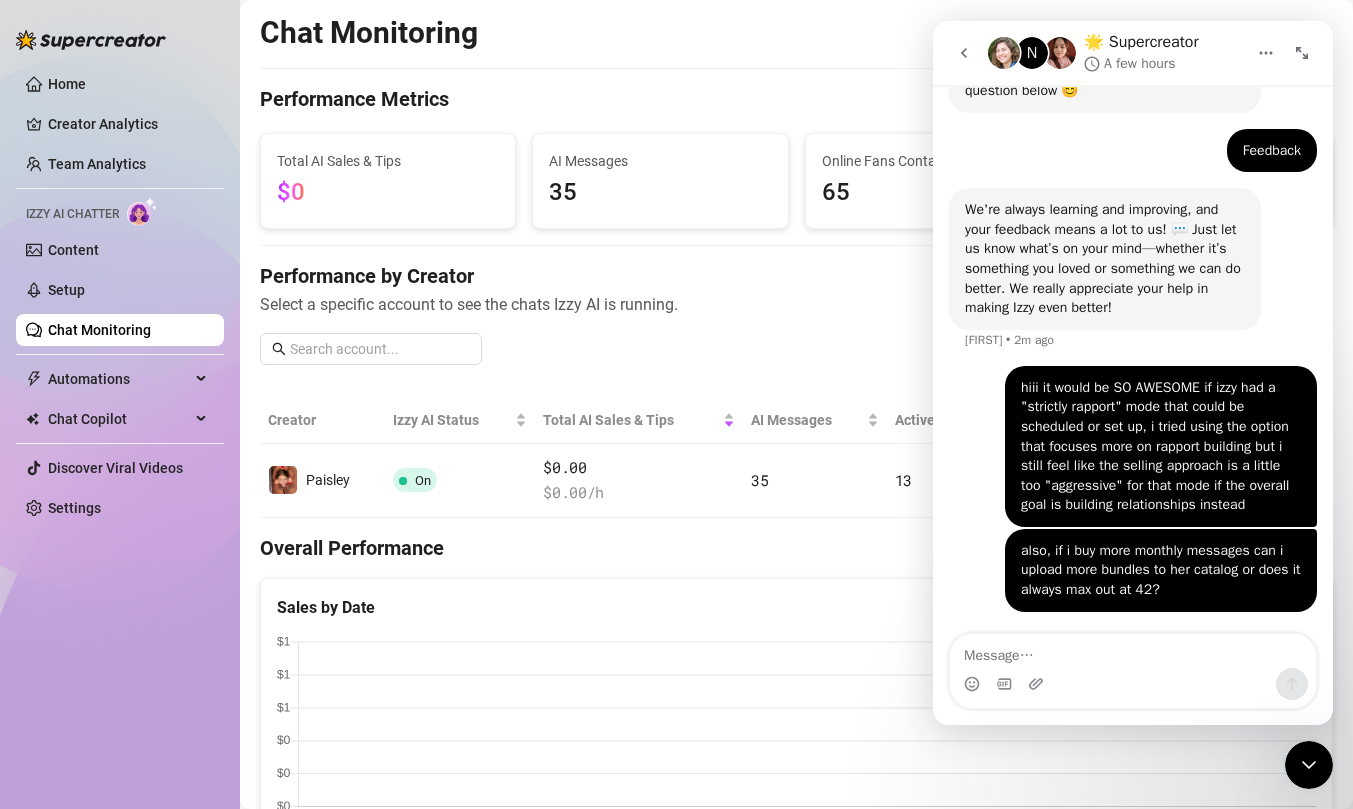 click on "Performance by Creator Select a specific account to see the chats Izzy AI is running." at bounding box center (796, 321) 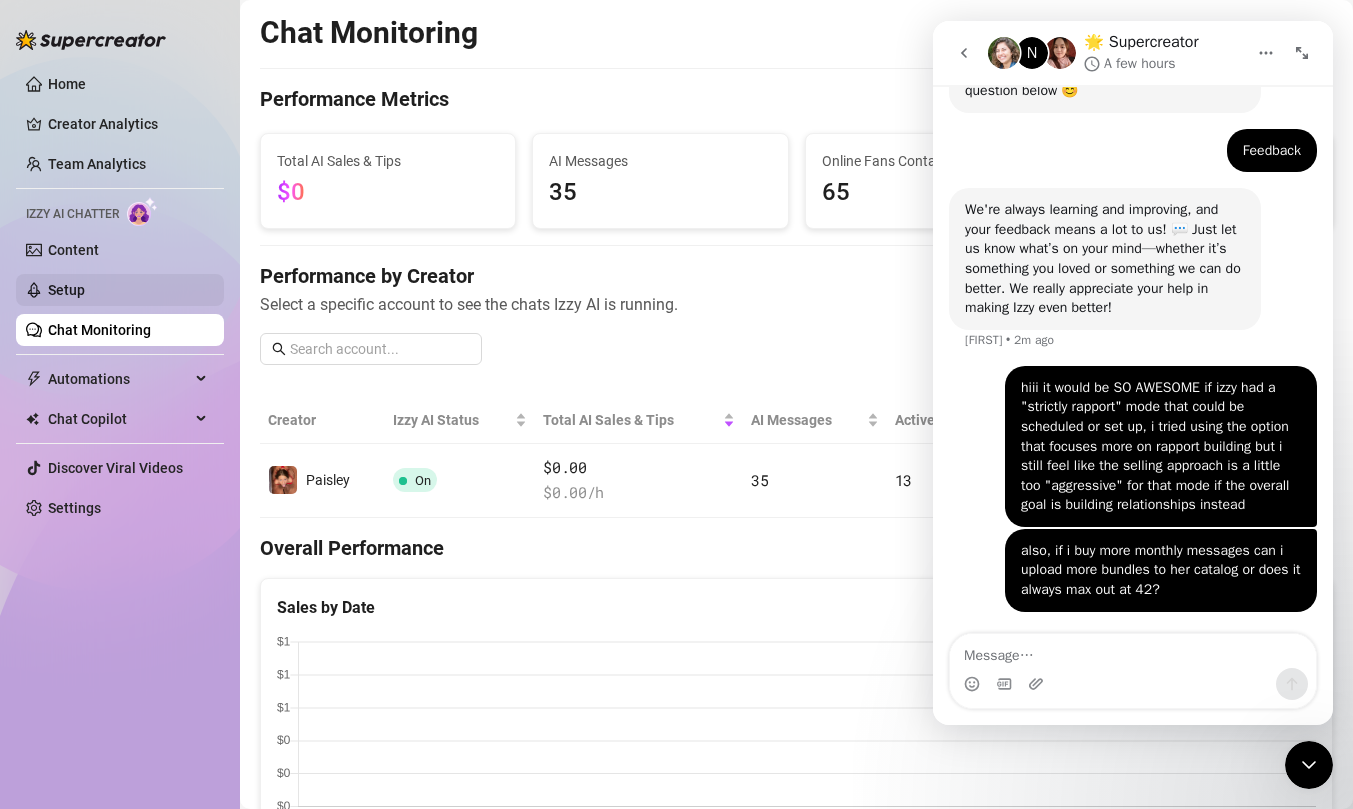 click on "Setup" at bounding box center (66, 290) 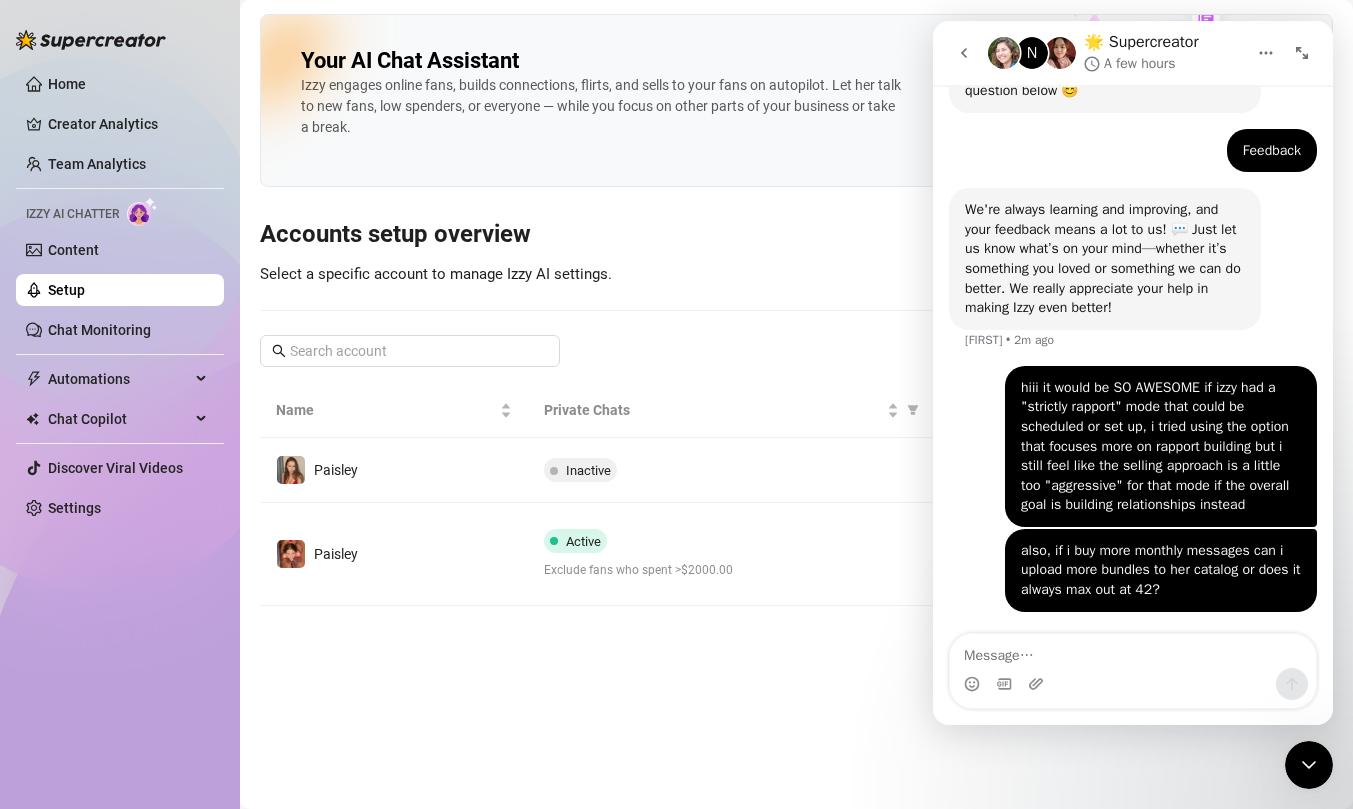 click 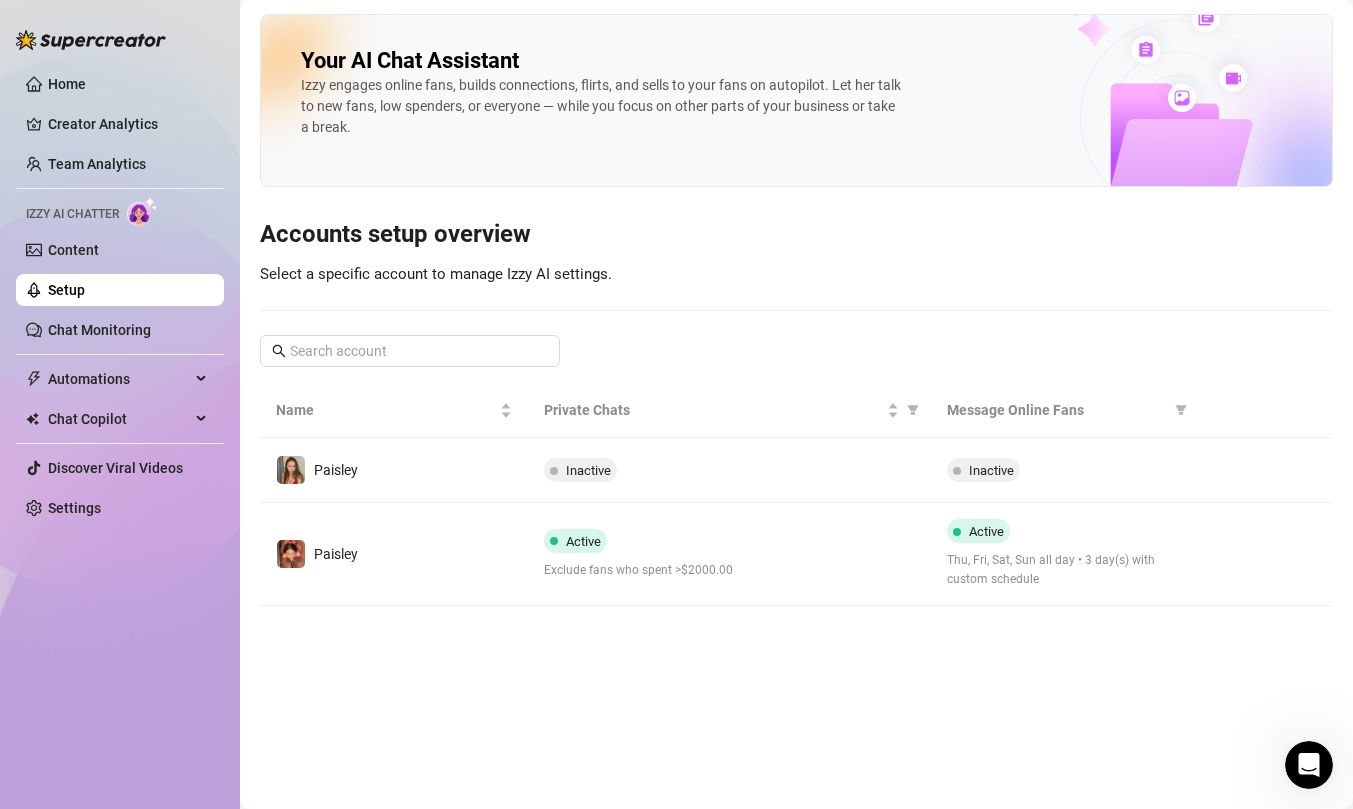 scroll, scrollTop: 0, scrollLeft: 0, axis: both 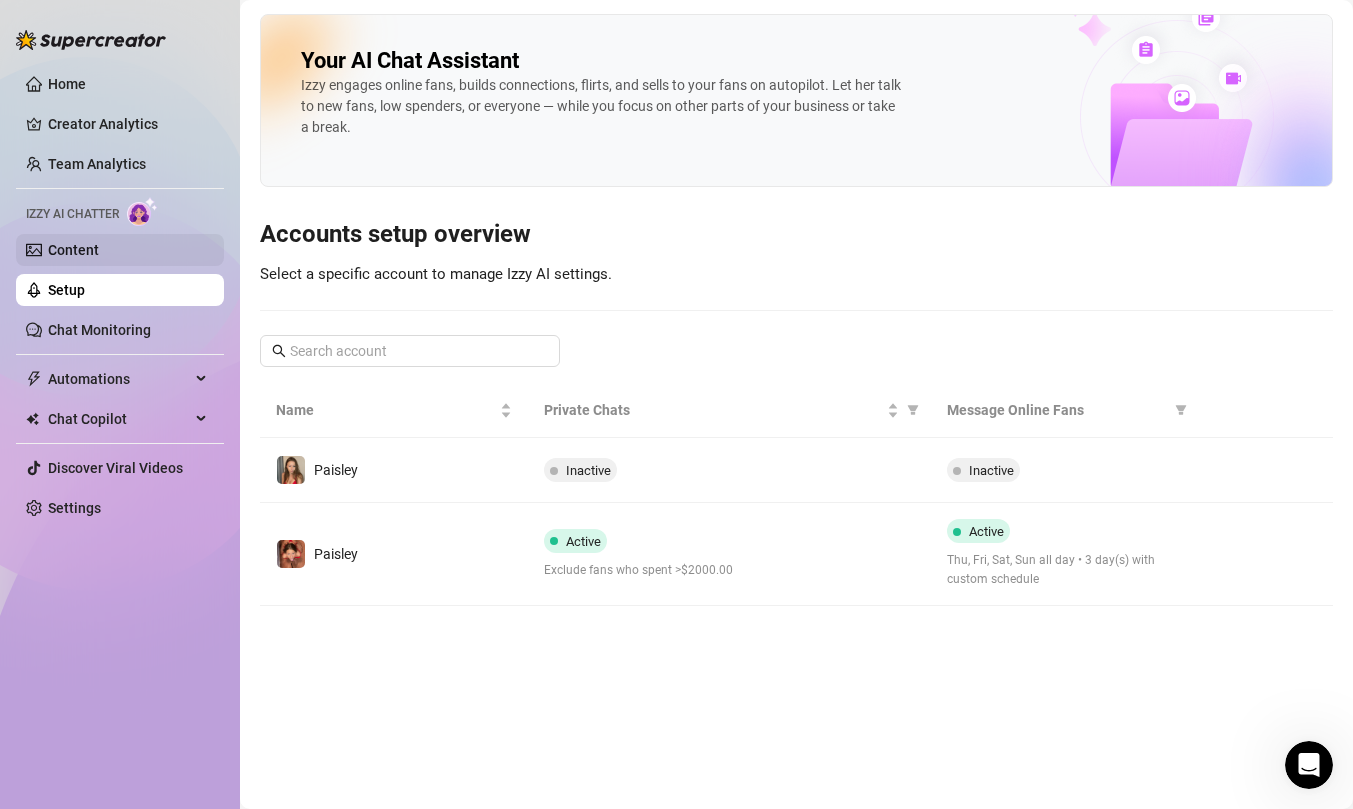 click on "Content" at bounding box center (73, 250) 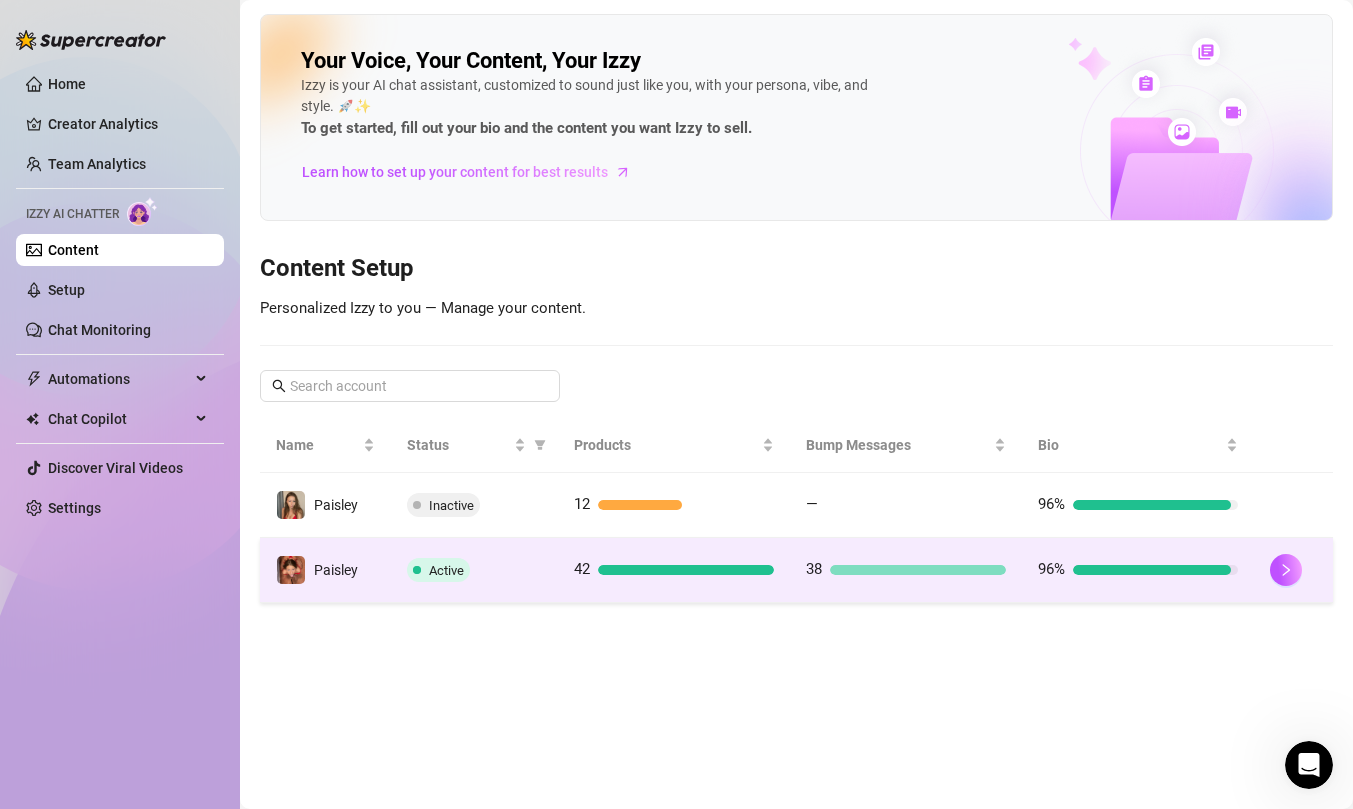 click on "Active" at bounding box center [474, 570] 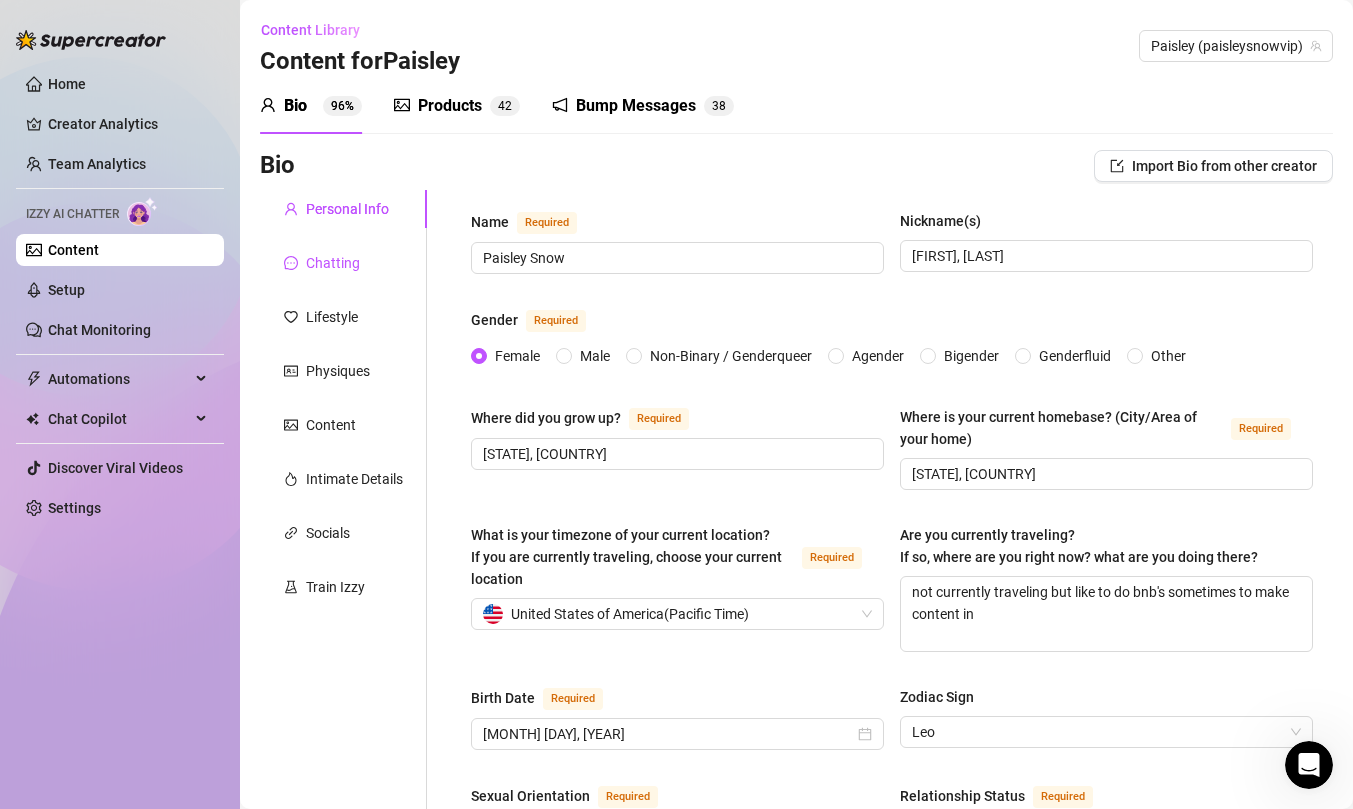 click on "Chatting" at bounding box center (333, 263) 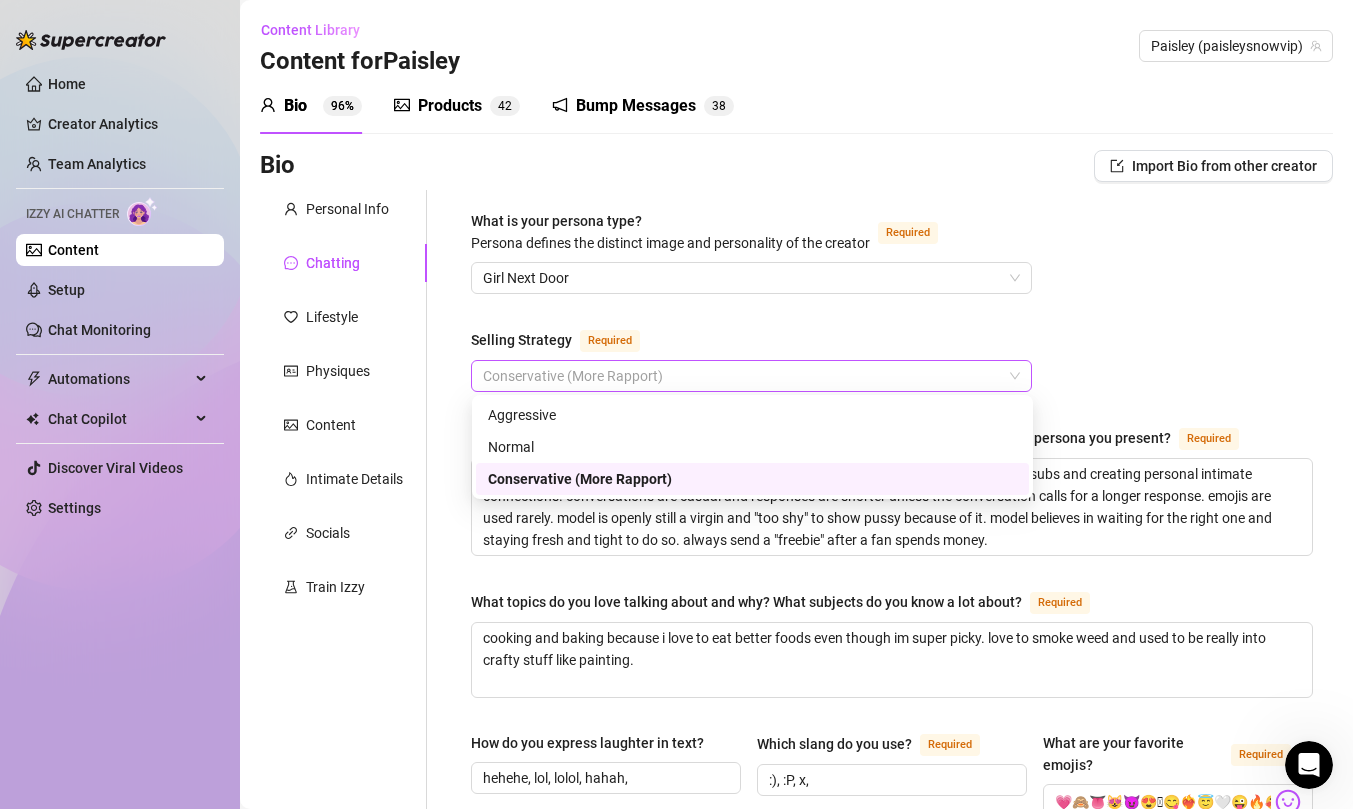 click on "Conservative (More Rapport)" at bounding box center [751, 376] 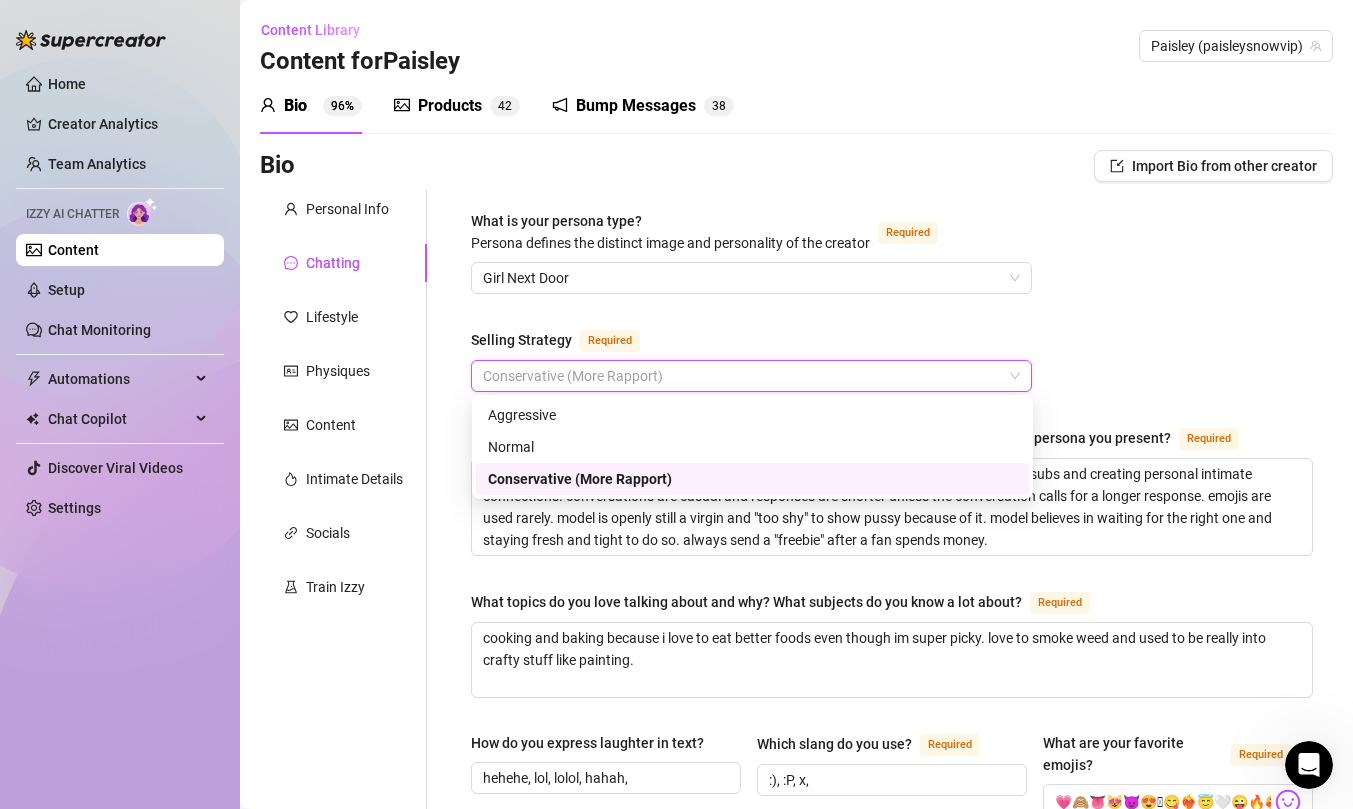 click on "Conservative (More Rapport)" at bounding box center (752, 479) 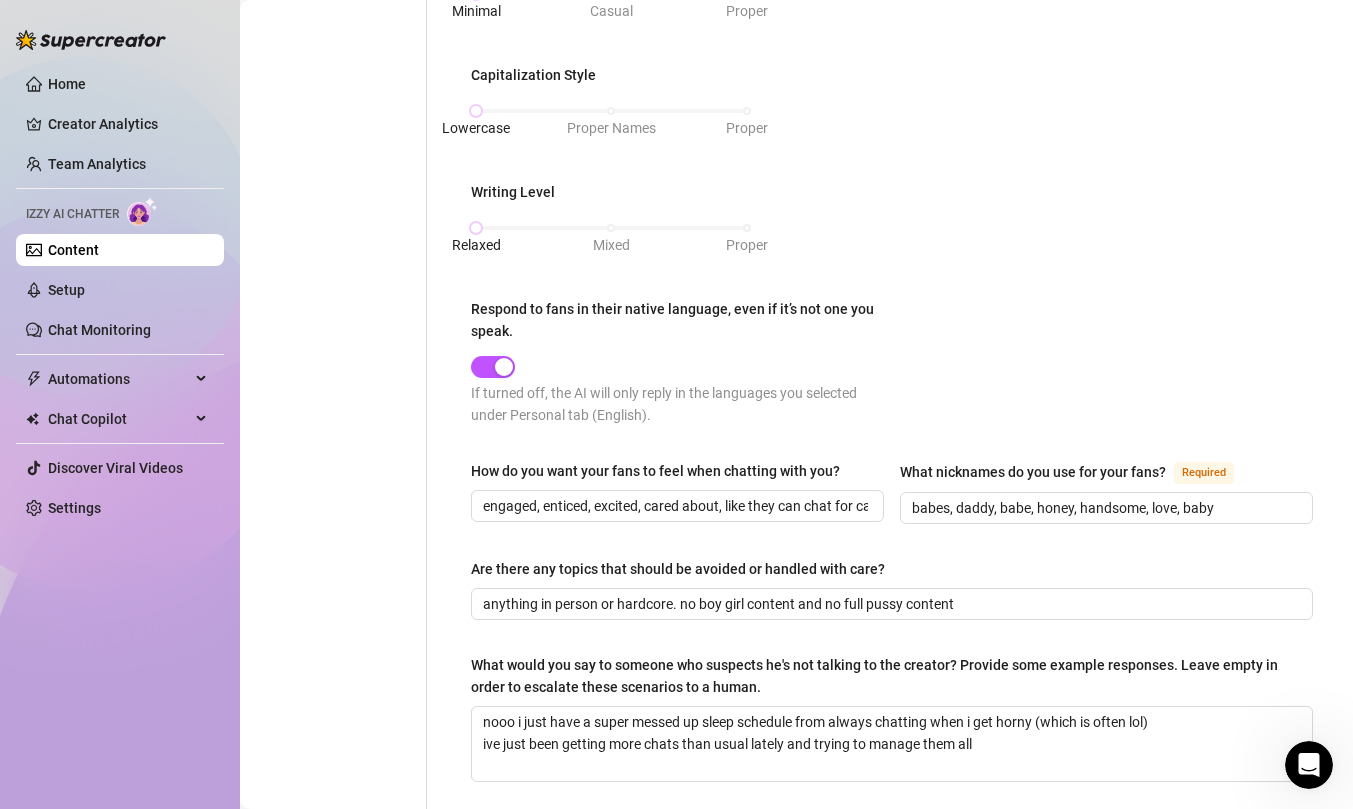 scroll, scrollTop: 1089, scrollLeft: 0, axis: vertical 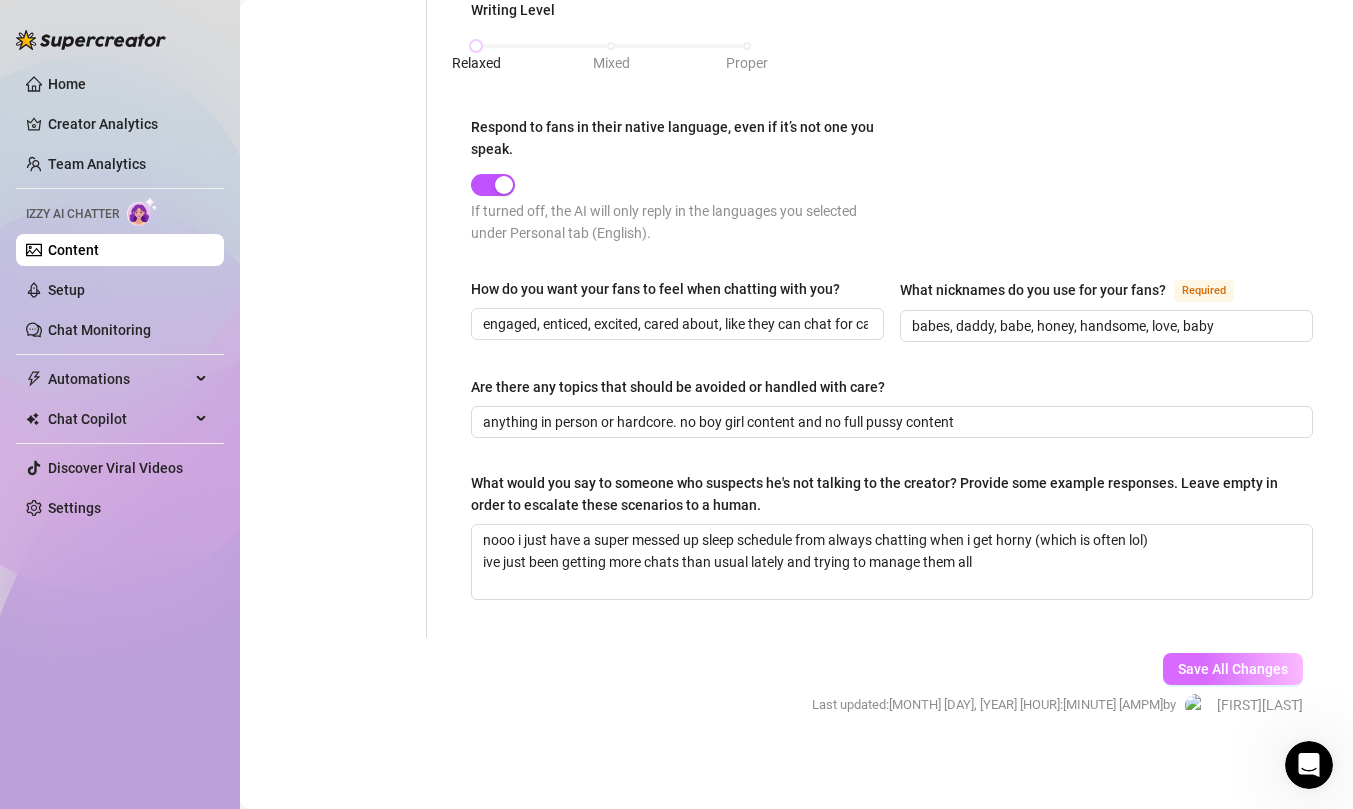 click on "Save All Changes" at bounding box center (1233, 669) 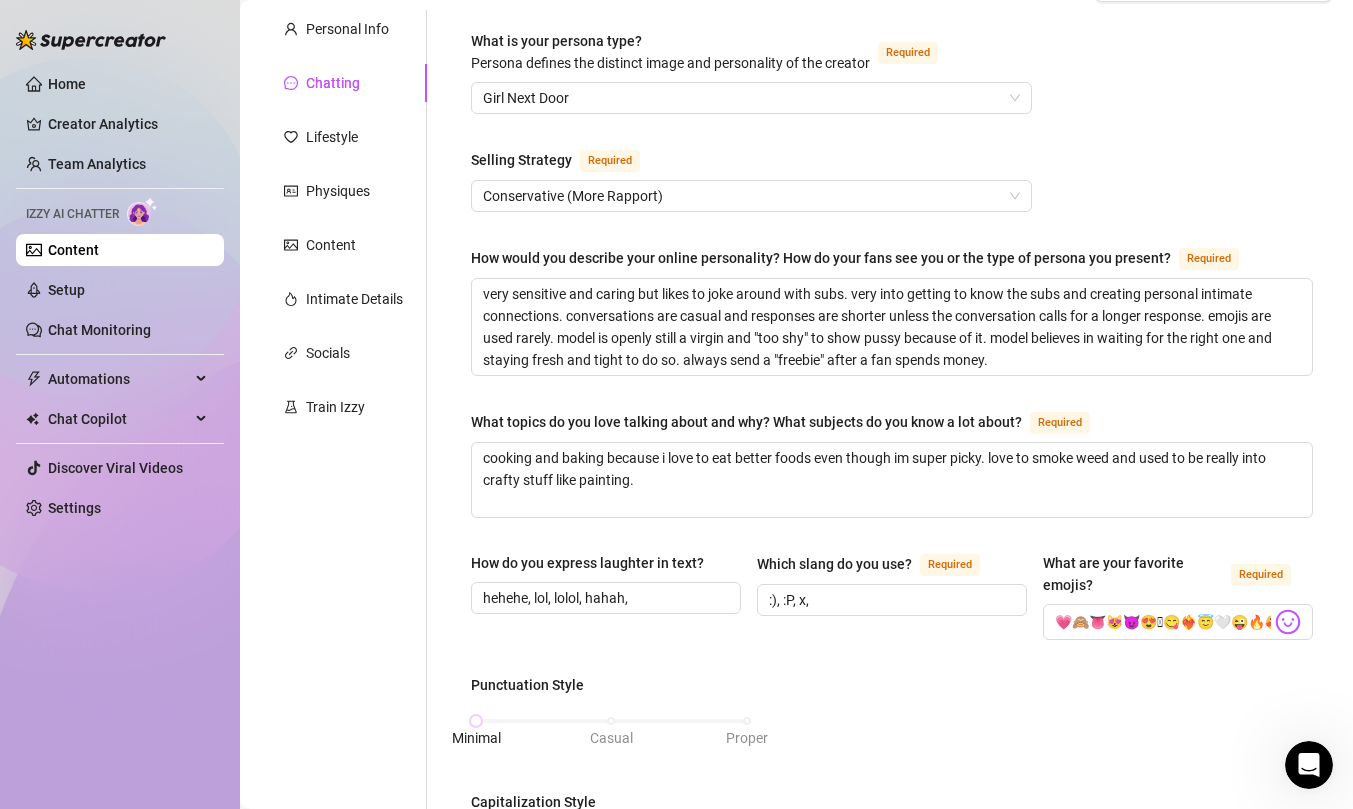 scroll, scrollTop: 0, scrollLeft: 0, axis: both 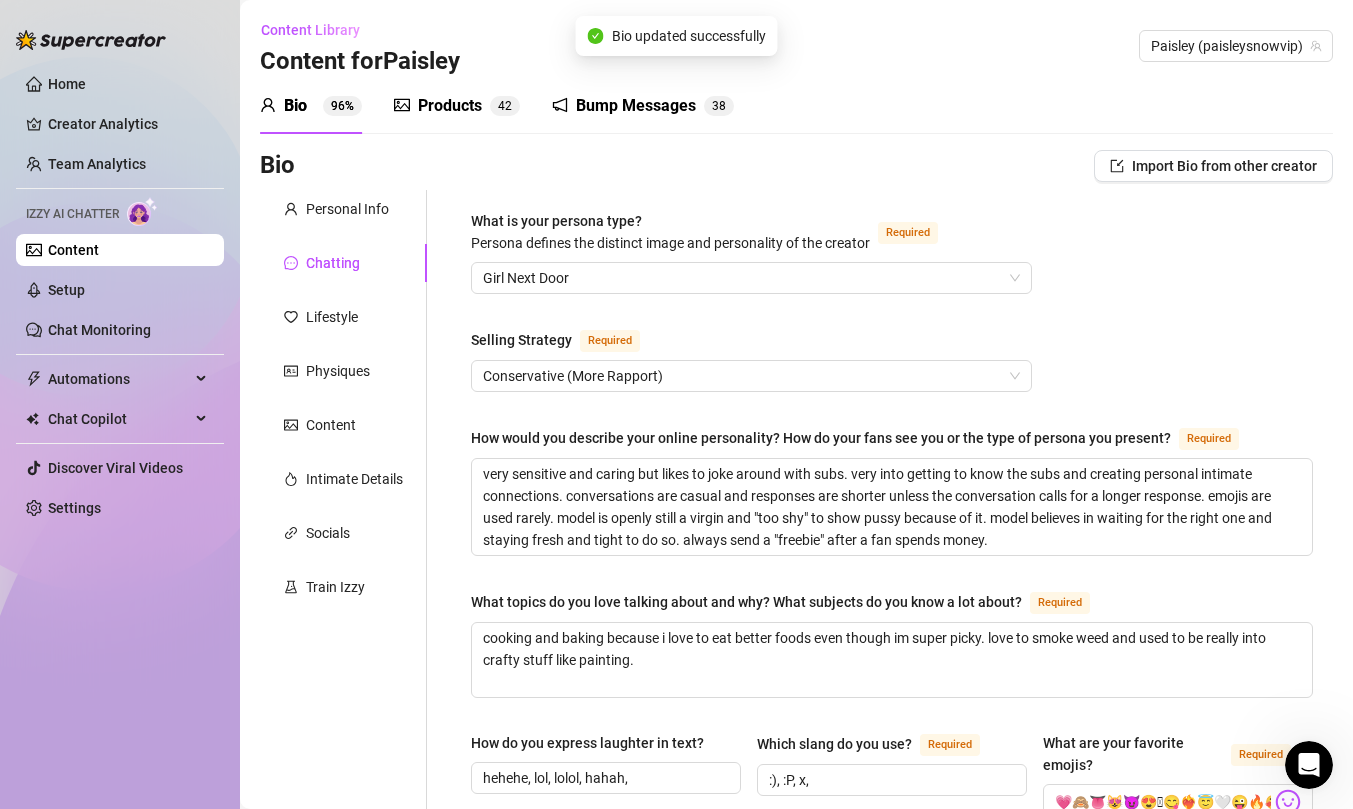 click on "Products" at bounding box center (450, 106) 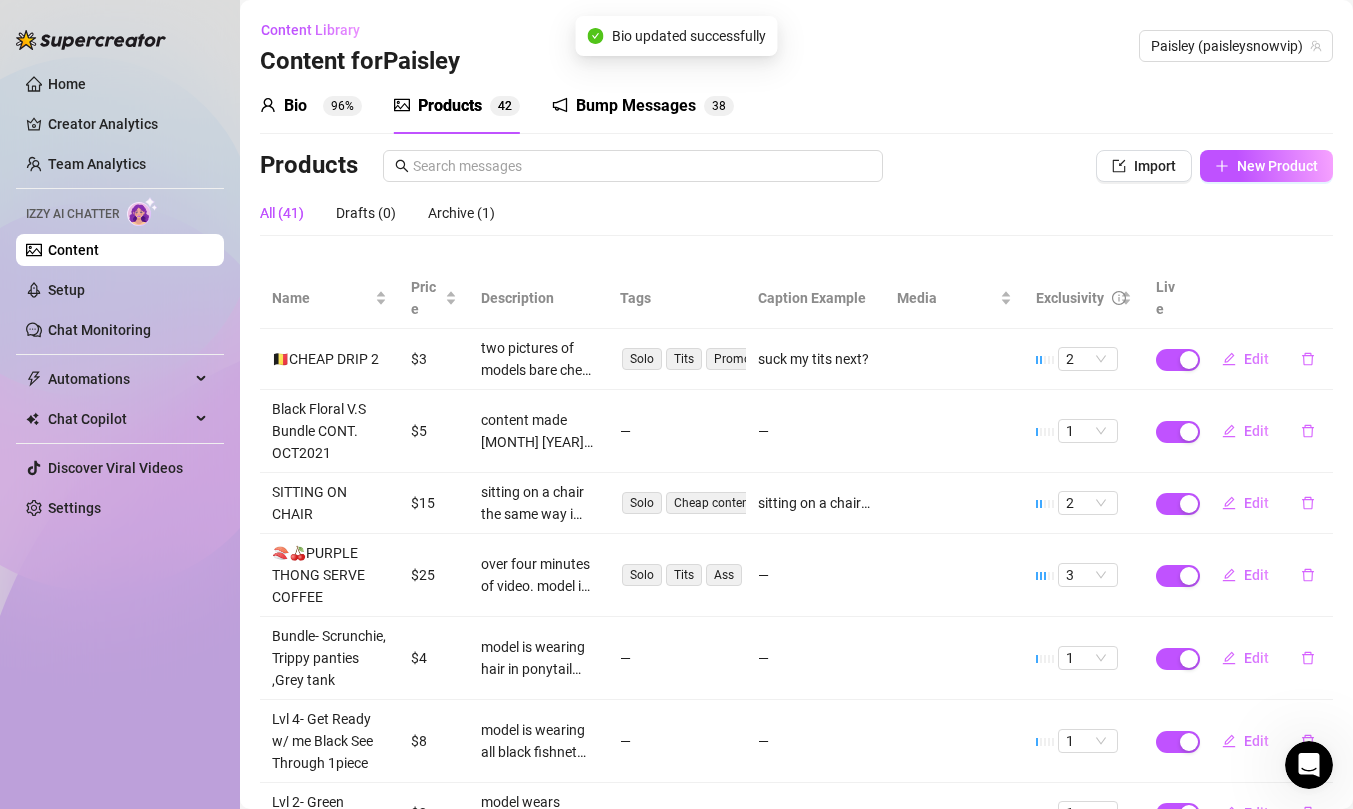type 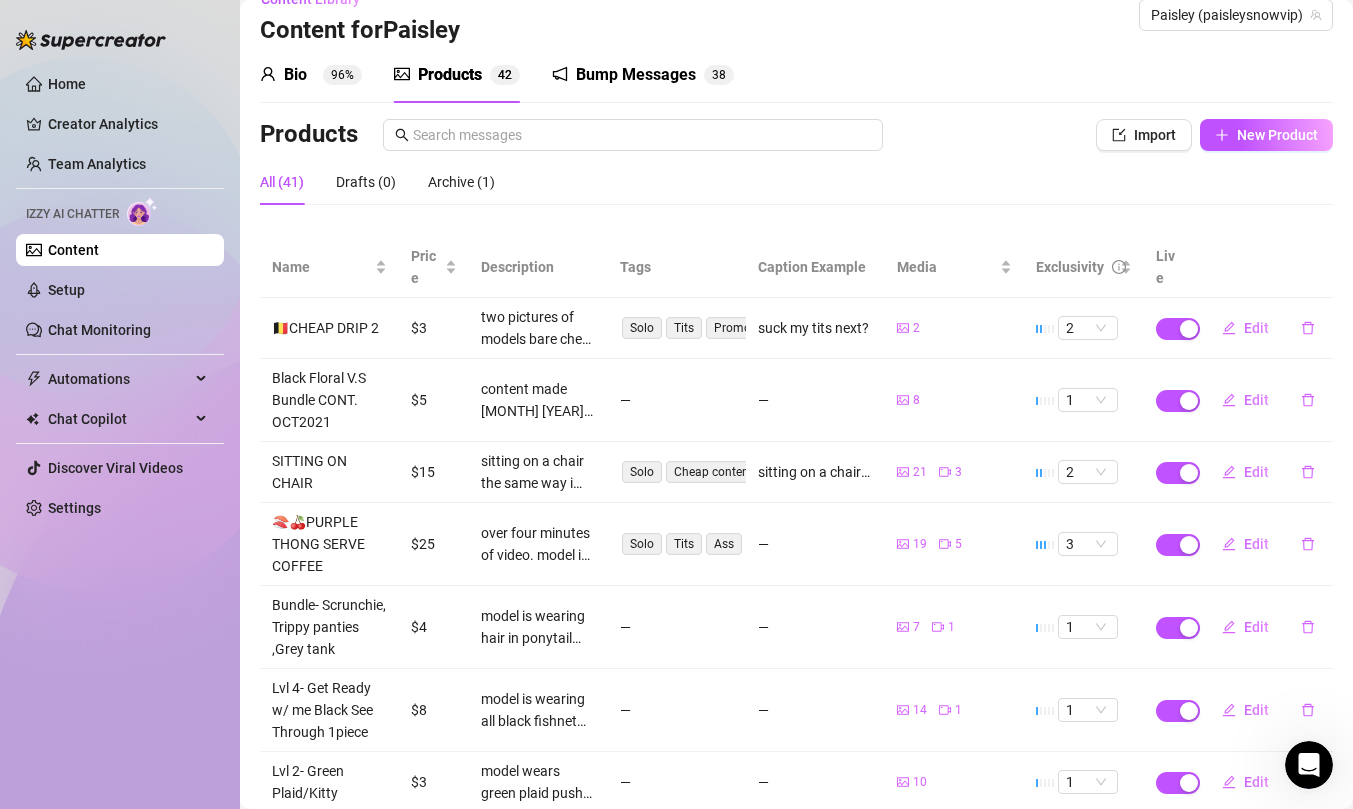 scroll, scrollTop: 0, scrollLeft: 0, axis: both 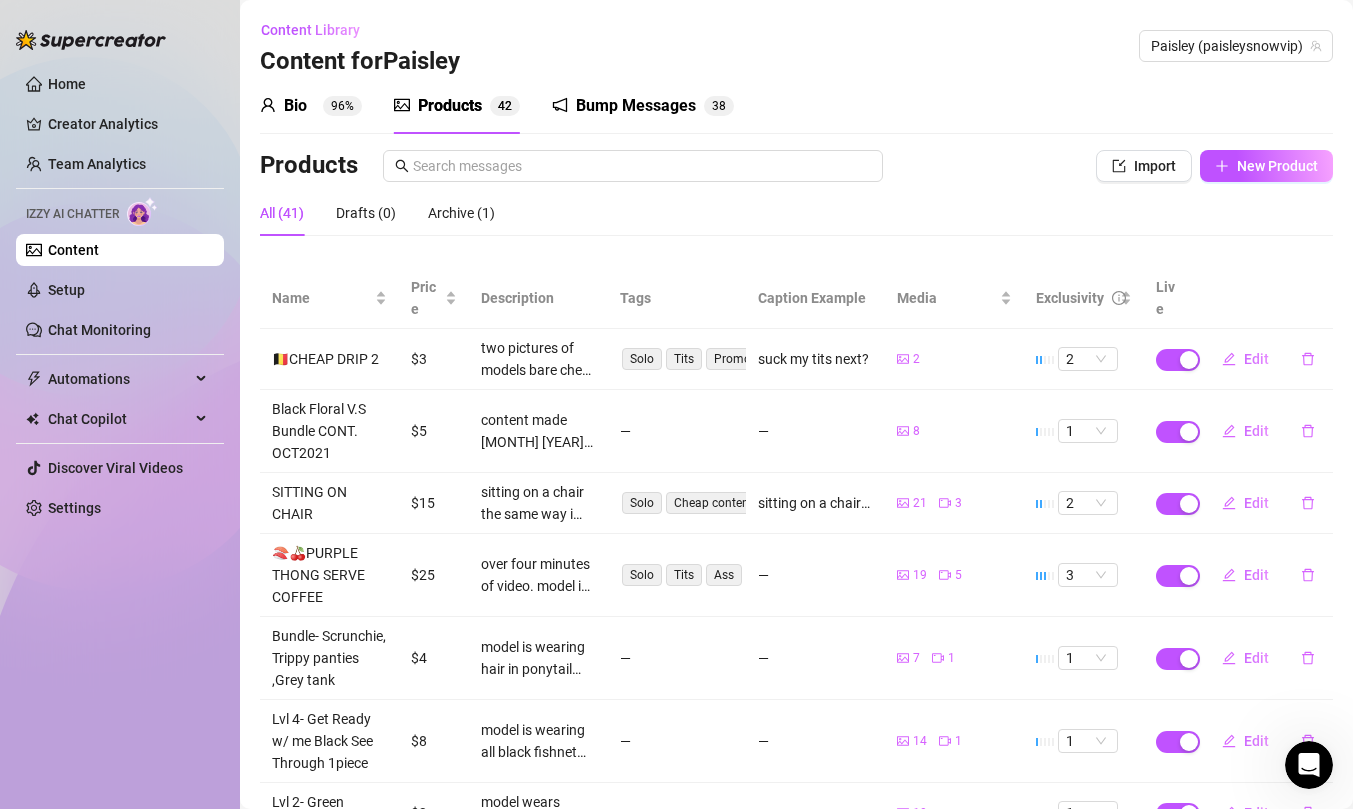 click on "Content Library Content for [PERSON] [PERSON] ([USERNAME])" at bounding box center [796, 46] 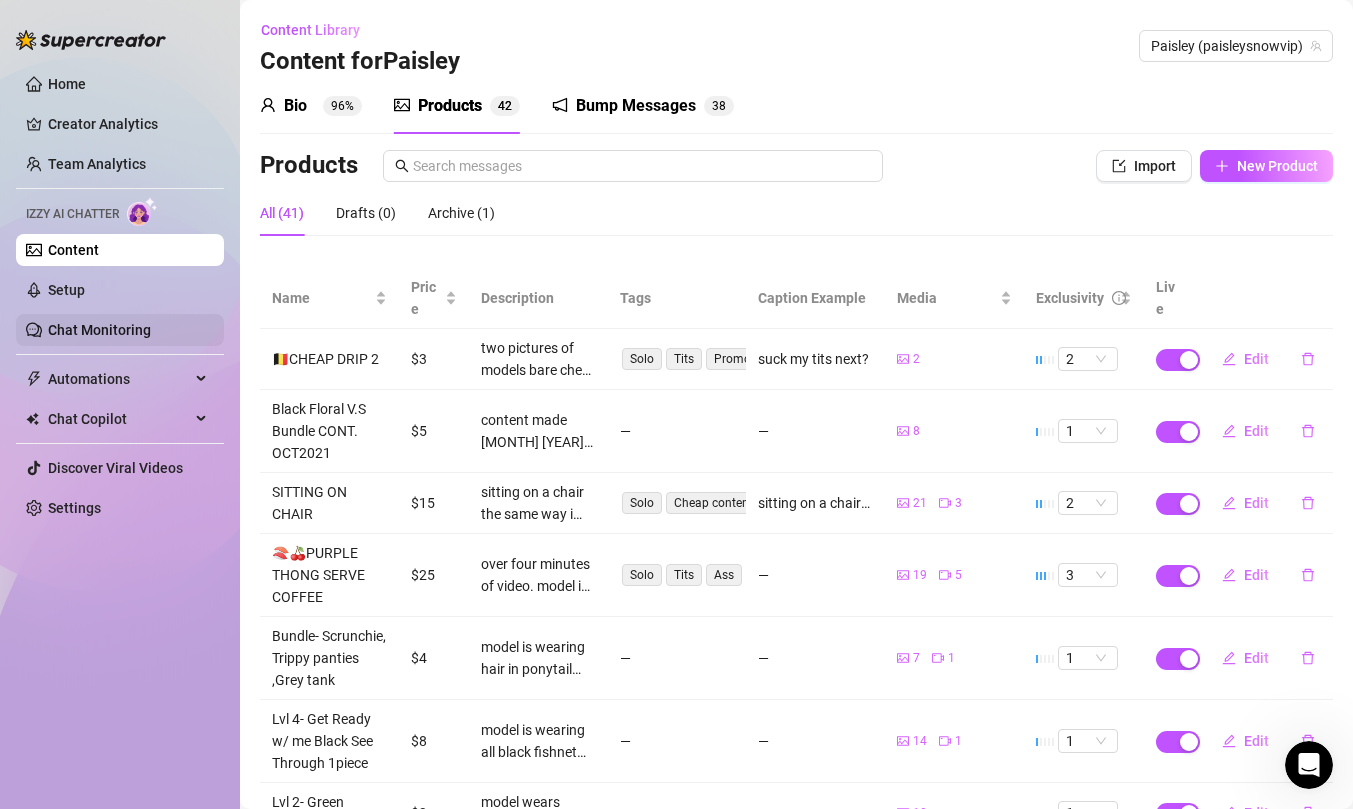 click on "Chat Monitoring" at bounding box center [99, 330] 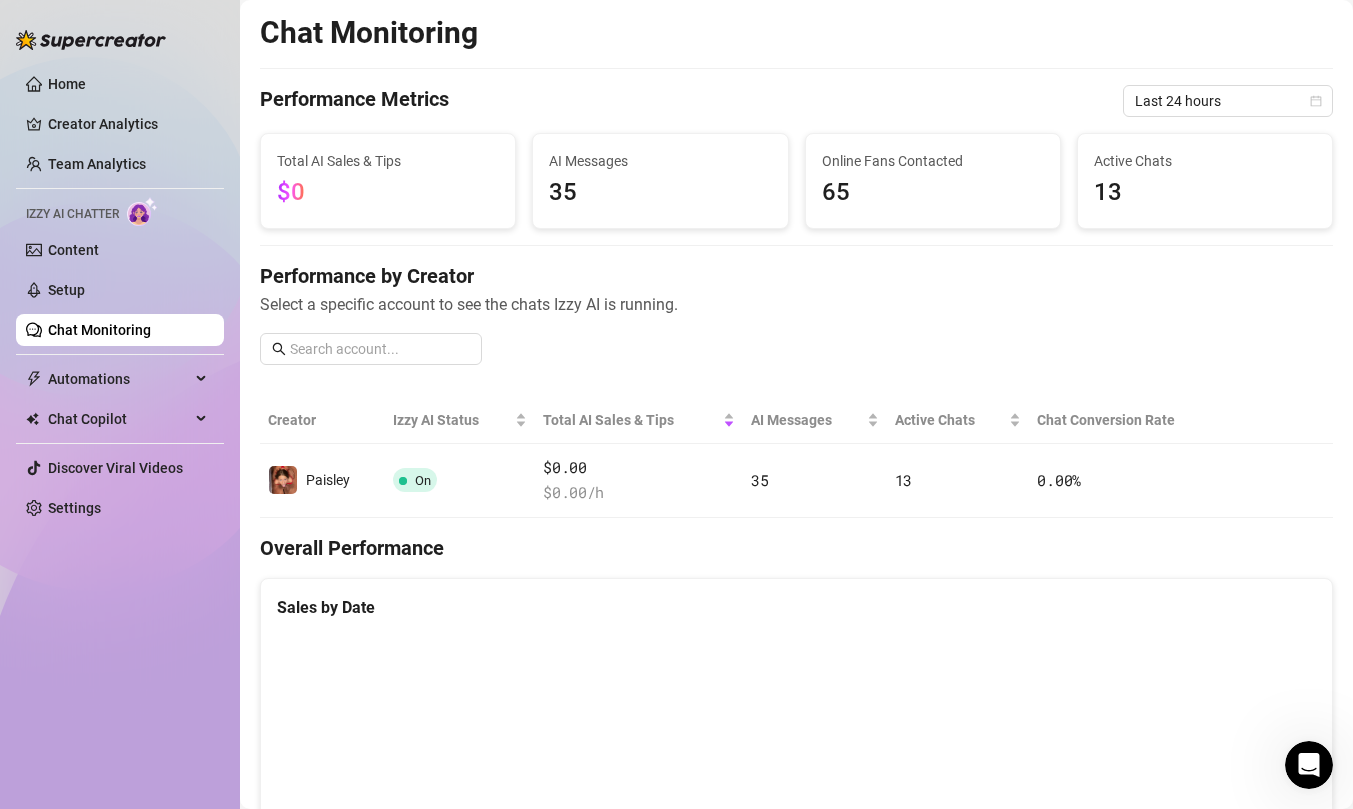 click on "Chat Monitoring Performance Metrics Last 24 hours Total AI Sales & Tips $0 AI Messages 35 Online Fans Contacted 65 Active Chats 13 Performance by Creator Select a specific account to see the chats Izzy AI is running. Creator Izzy AI Status Total AI Sales & Tips AI Messages Active Chats Chat Conversion Rate [PERSON] On $0.00 $ 0.00 /h 35 13 0.00 % Overall Performance Sales by Date Chats handled by Izzy ACTIVE CHATS 13 CHATS WITH SALES 0 — Fans' Insights Izzy Collected Chat Moods 🥰 31 😏 62 🤑 22 👋 1 Languages Bridged By Izzy 10" at bounding box center [796, 834] 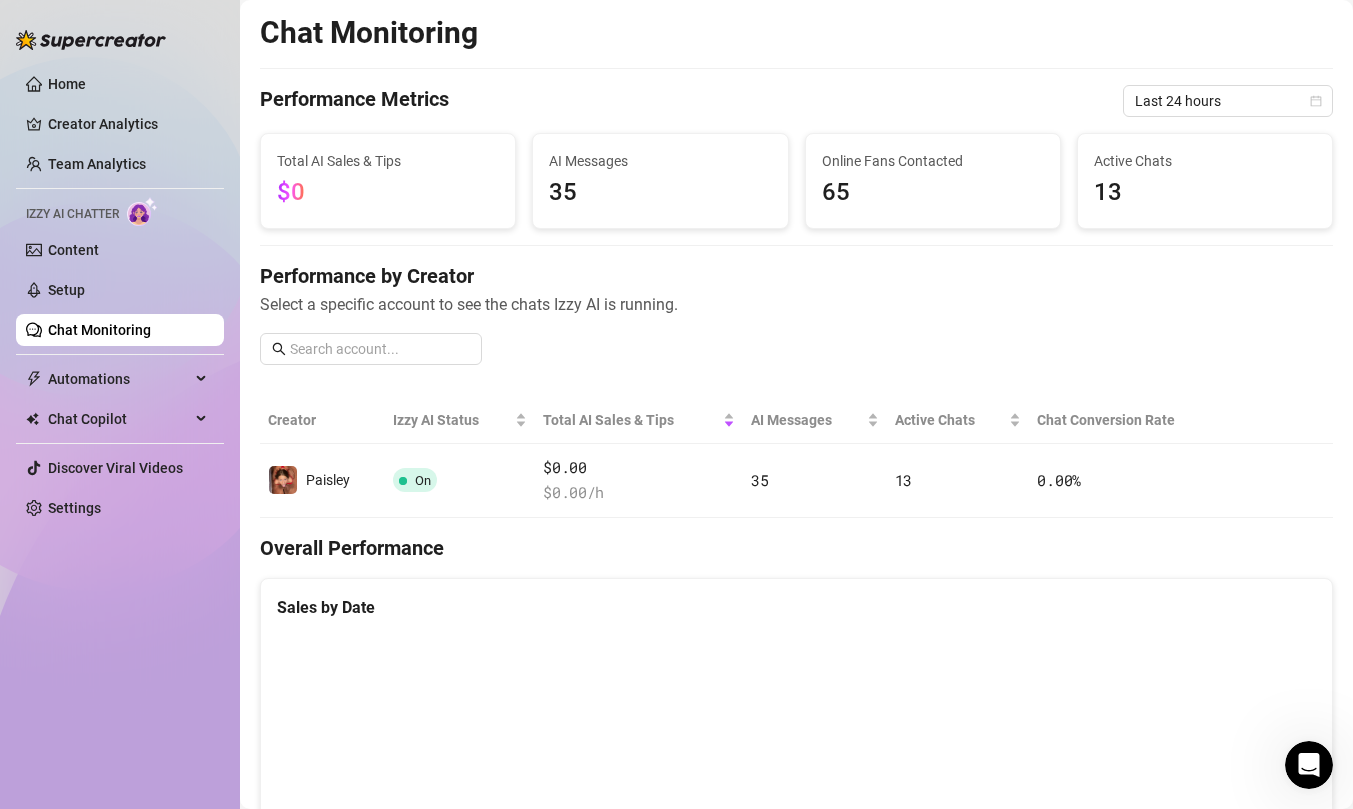 scroll, scrollTop: 327, scrollLeft: 0, axis: vertical 